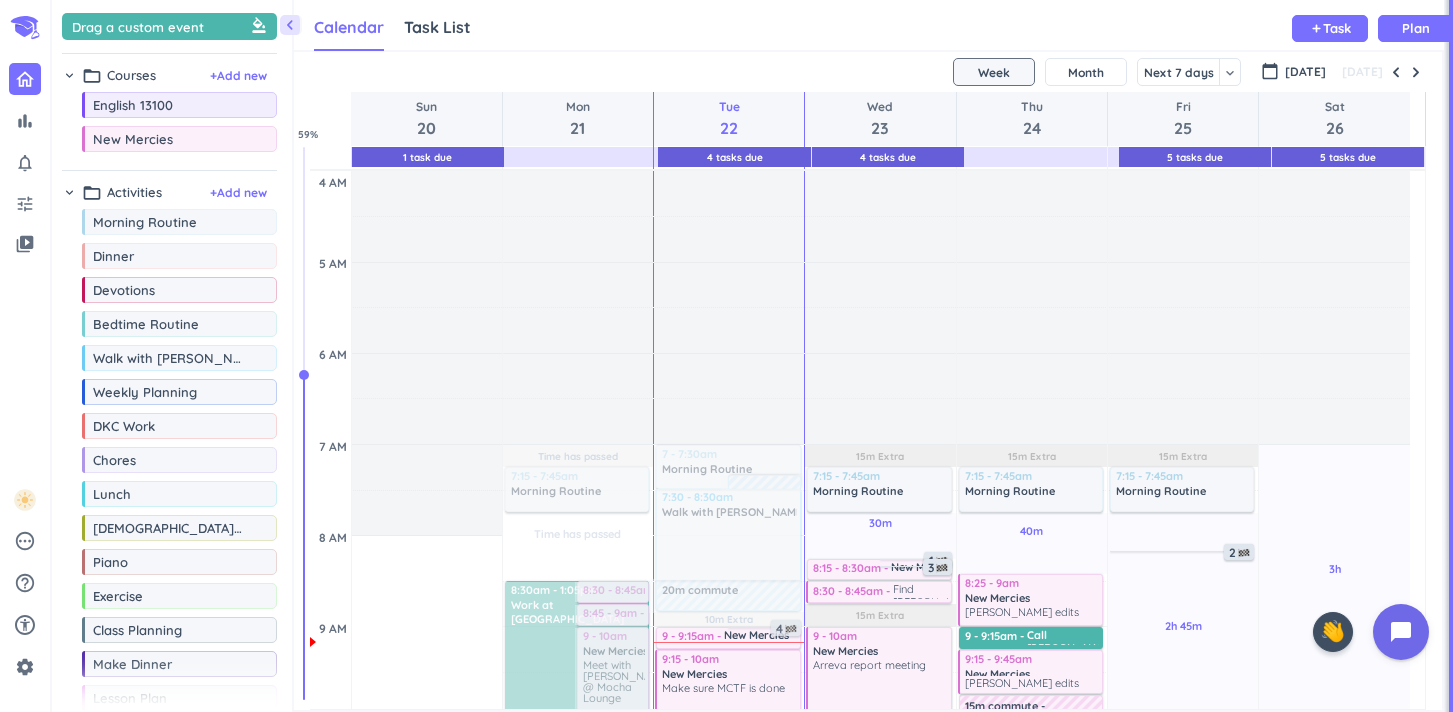 scroll, scrollTop: 0, scrollLeft: 0, axis: both 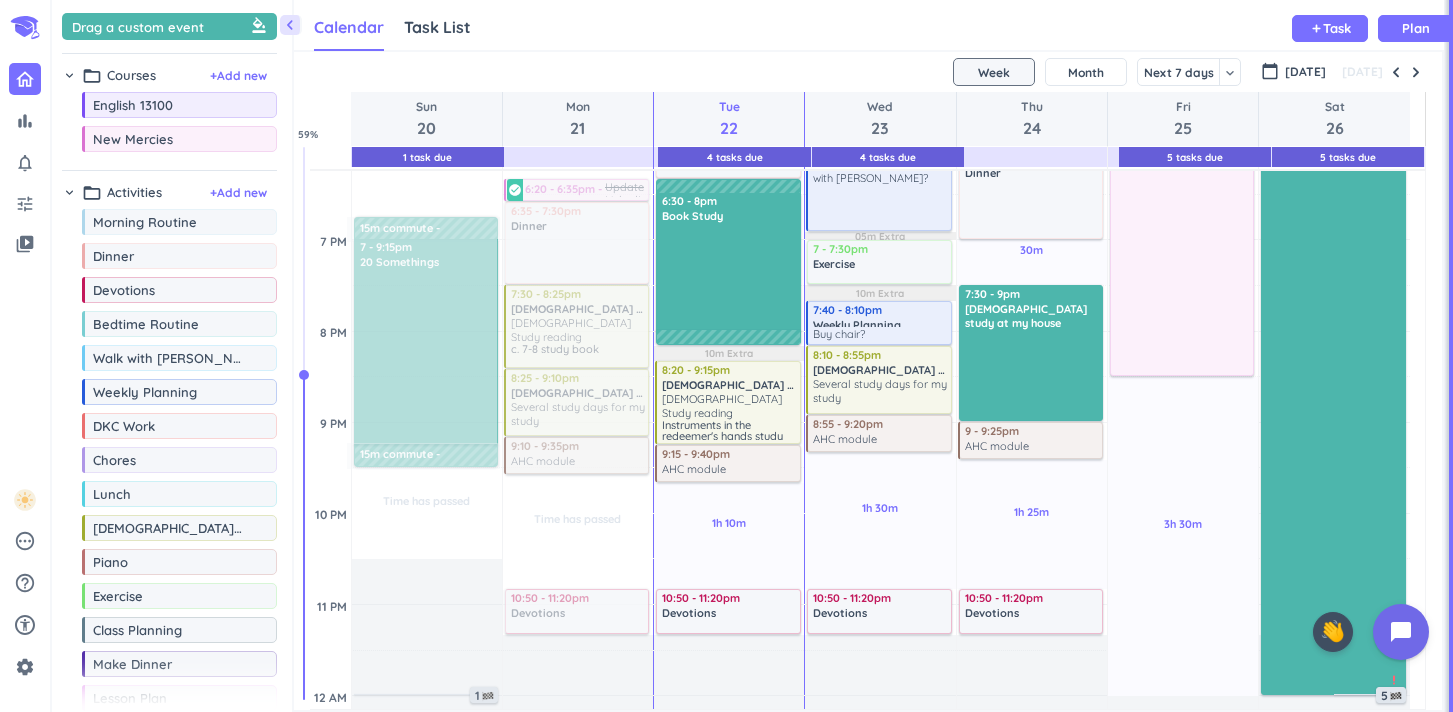 click at bounding box center [576, 326] 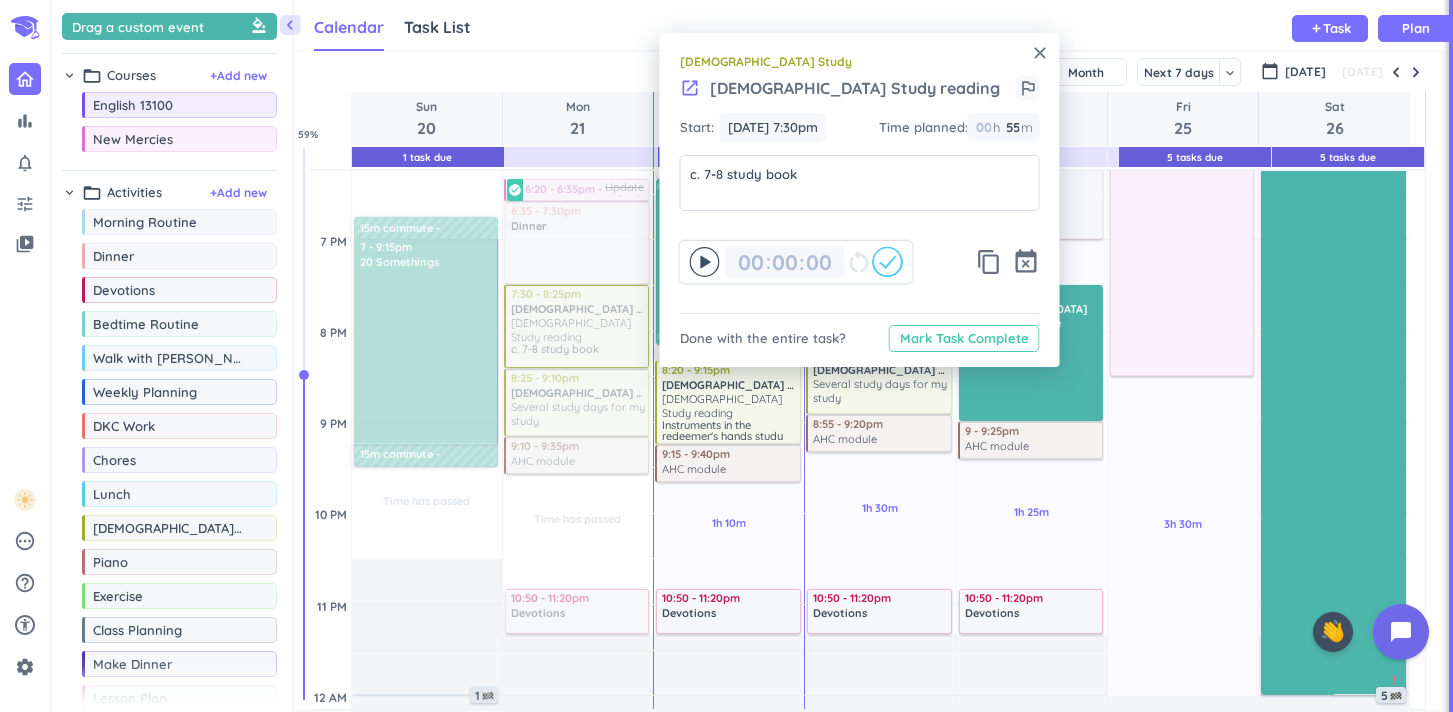 click on "Mark Task Complete" at bounding box center (964, 338) 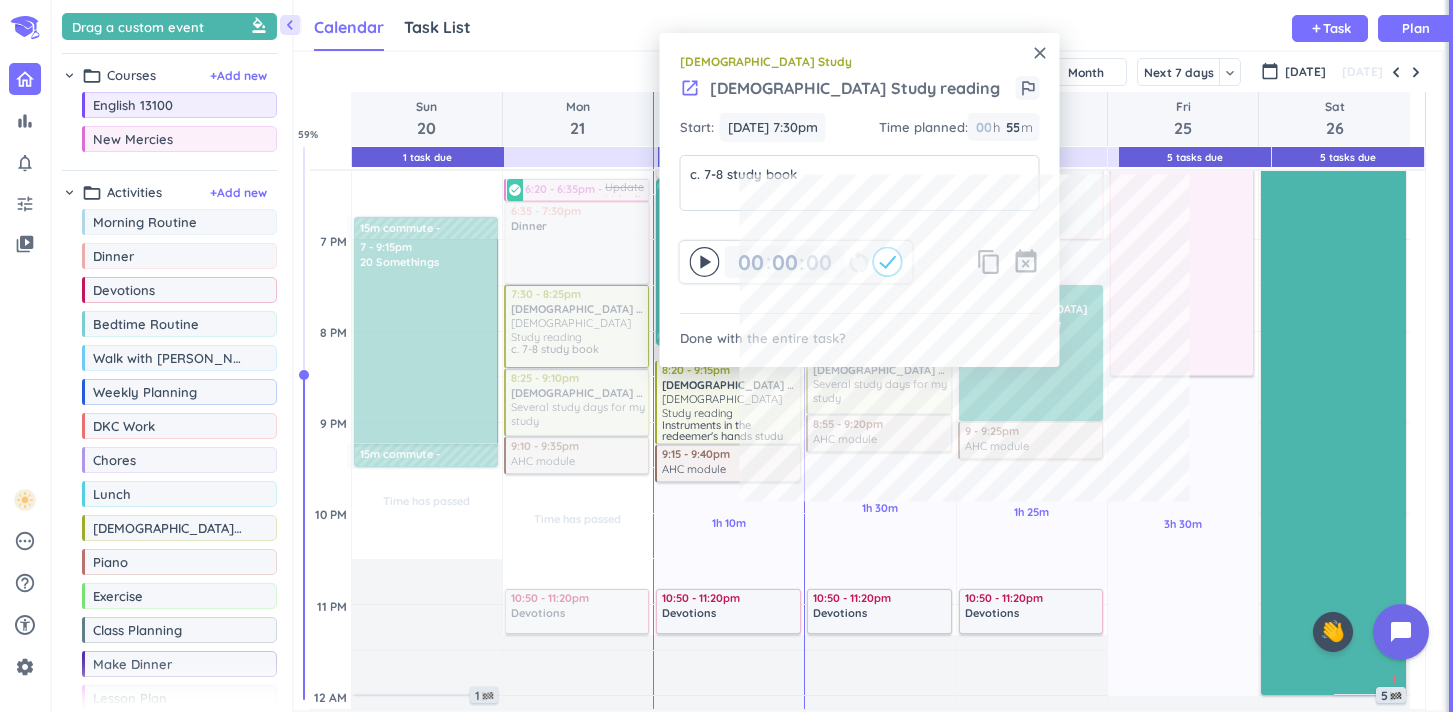 click on "close" at bounding box center [1040, 53] 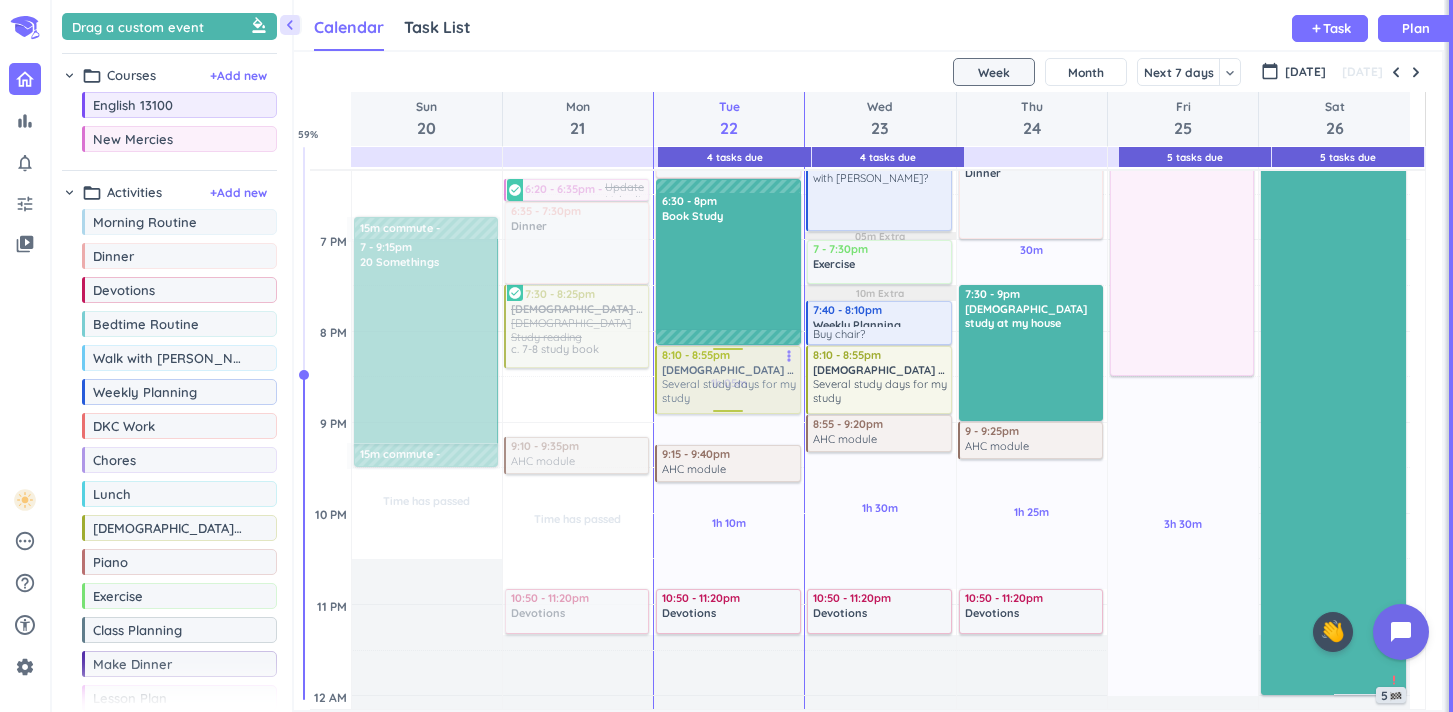 drag, startPoint x: 654, startPoint y: 364, endPoint x: 712, endPoint y: 371, distance: 58.420887 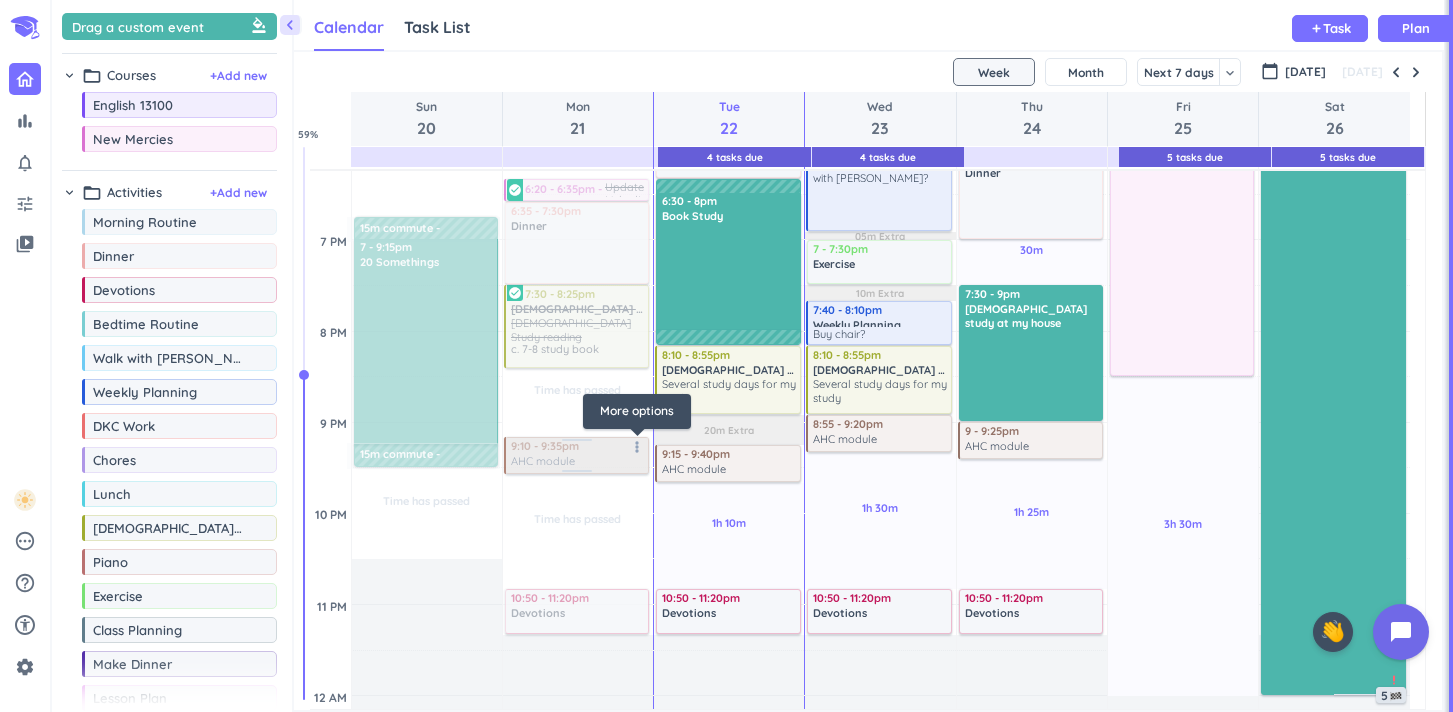 click on "more_vert" at bounding box center [637, 447] 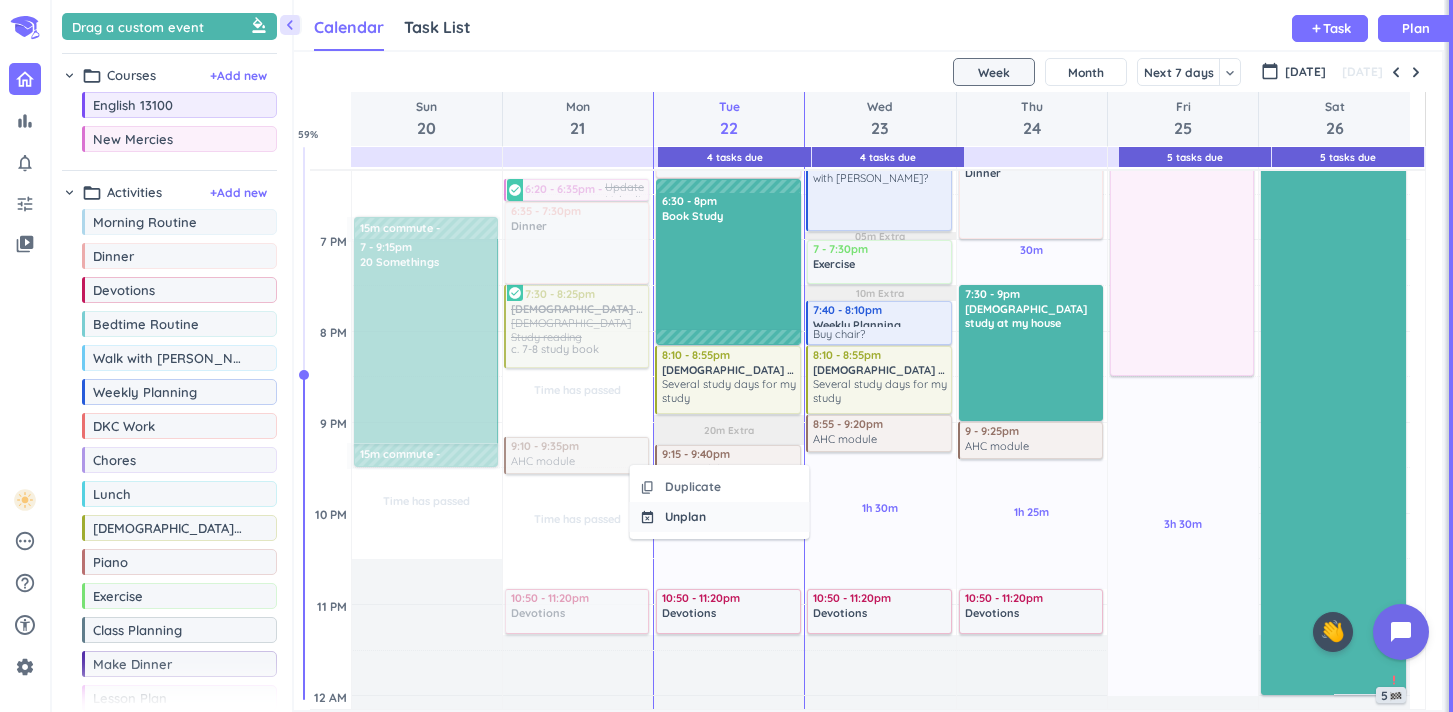 click on "Unplan" at bounding box center (685, 517) 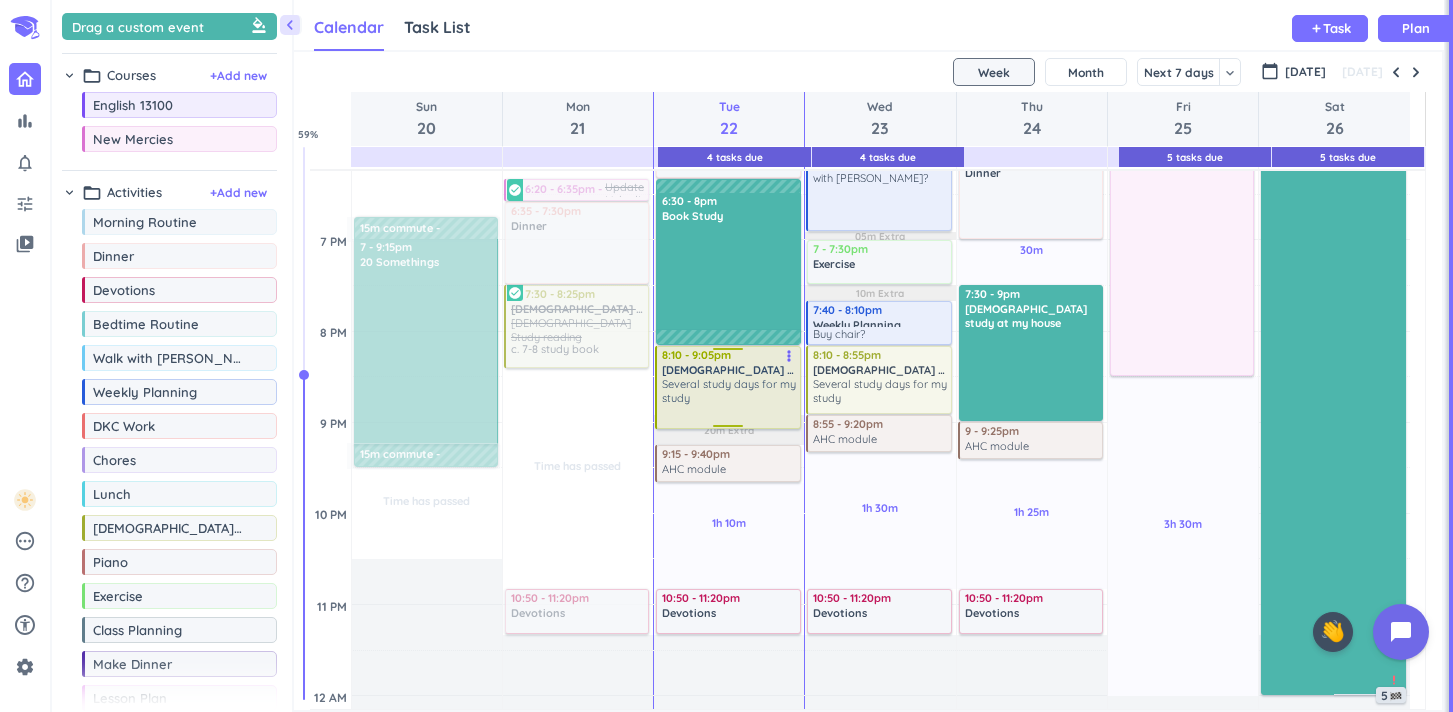 drag, startPoint x: 719, startPoint y: 411, endPoint x: 718, endPoint y: 429, distance: 18.027756 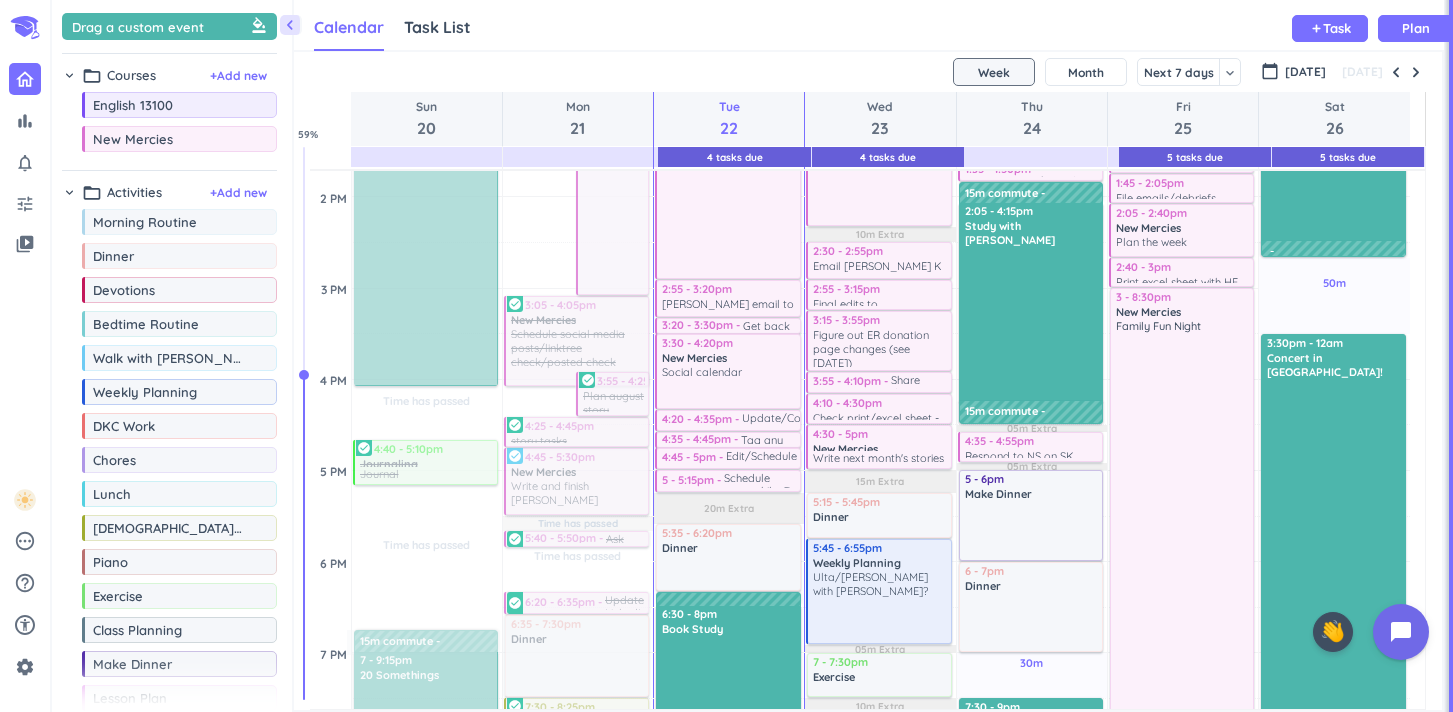 scroll, scrollTop: 883, scrollLeft: 0, axis: vertical 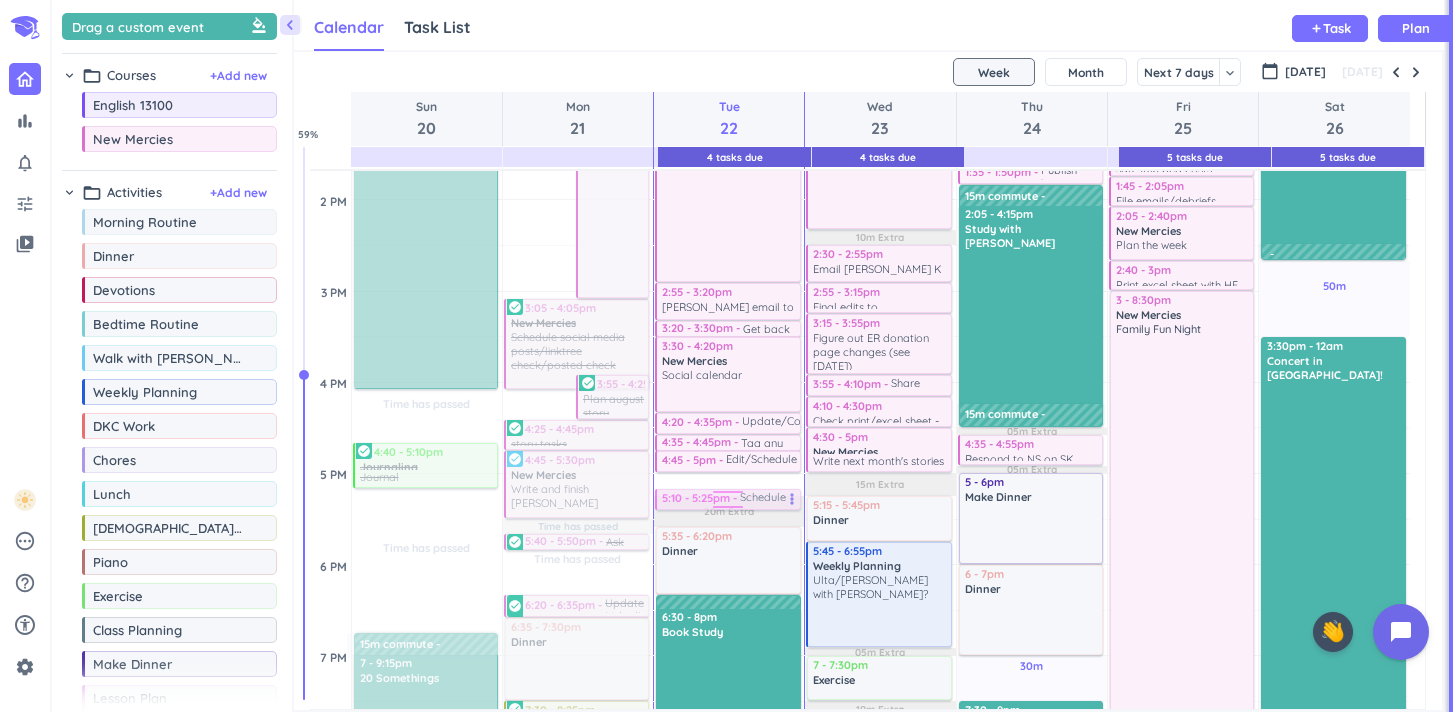 drag, startPoint x: 729, startPoint y: 485, endPoint x: 726, endPoint y: 502, distance: 17.262676 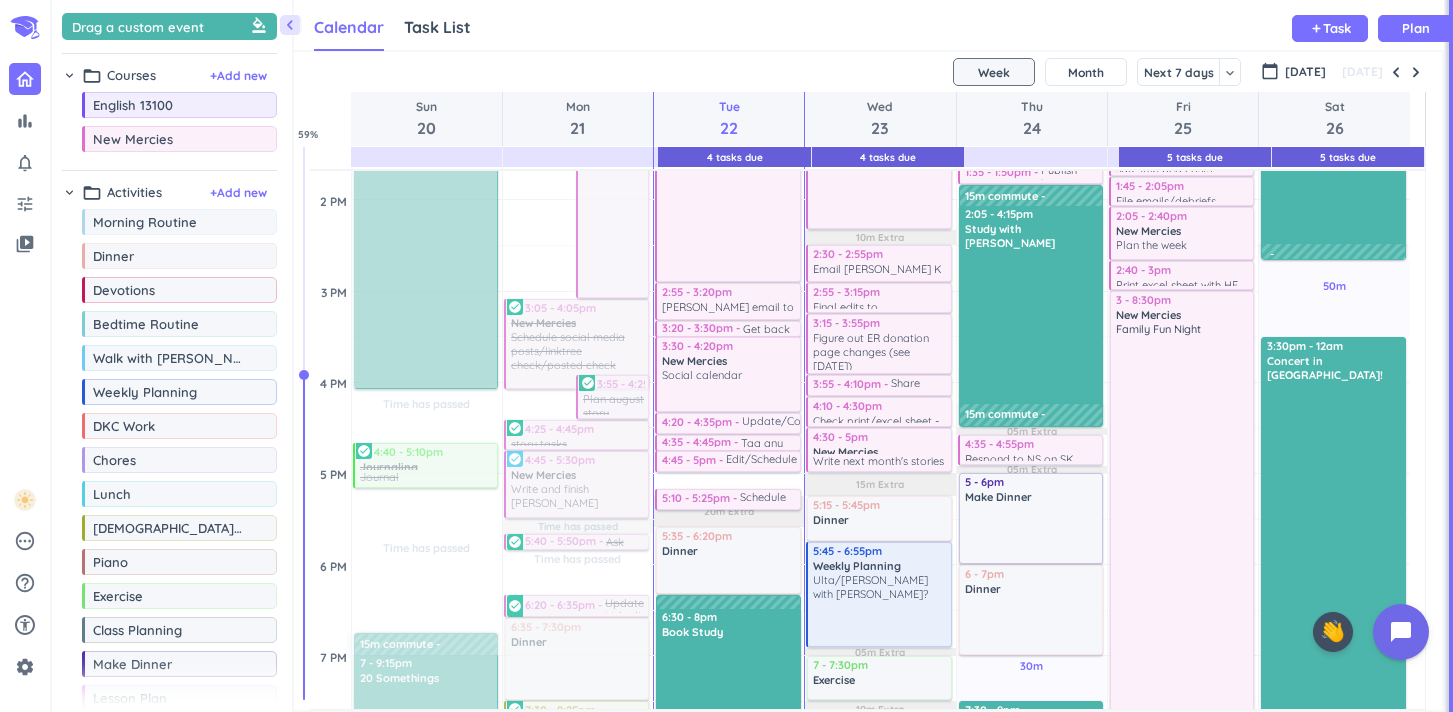 click on "[DATE]" at bounding box center [868, 72] 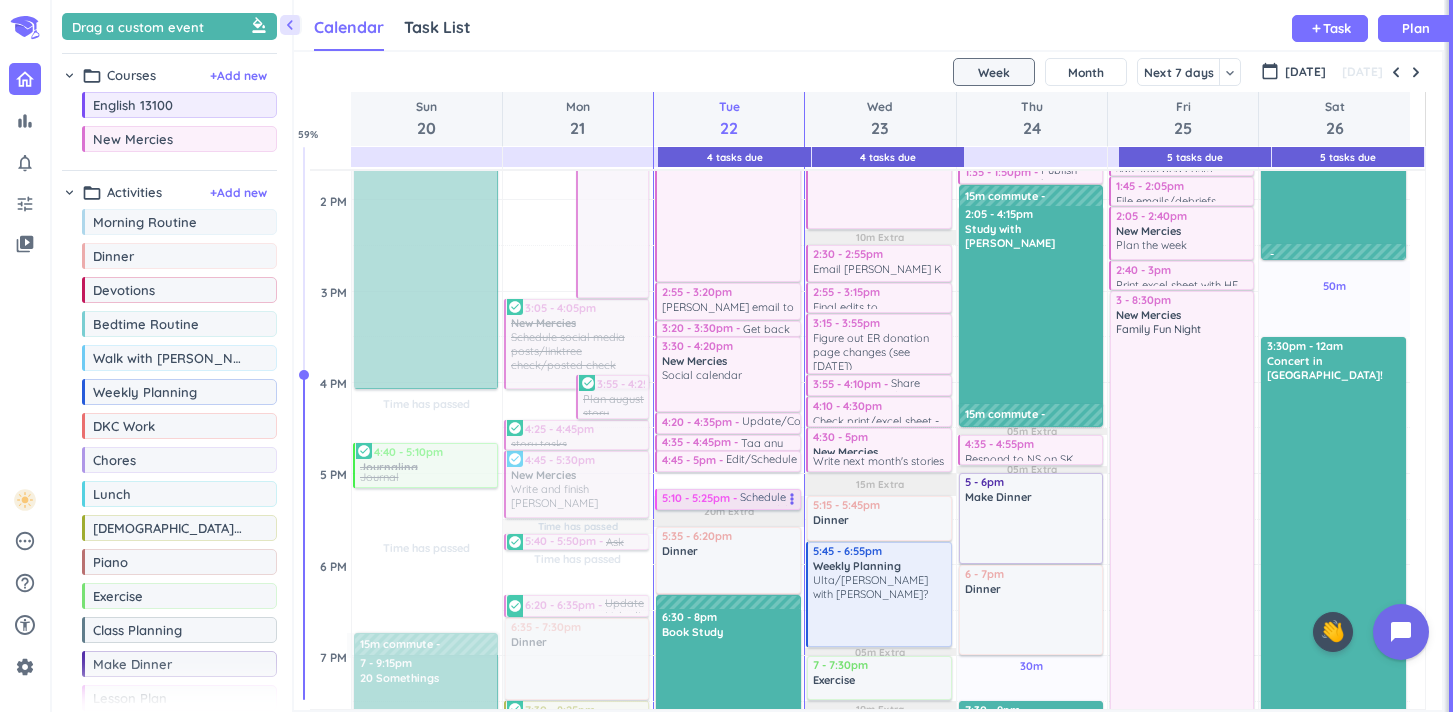 drag, startPoint x: 786, startPoint y: 463, endPoint x: 780, endPoint y: 498, distance: 35.510563 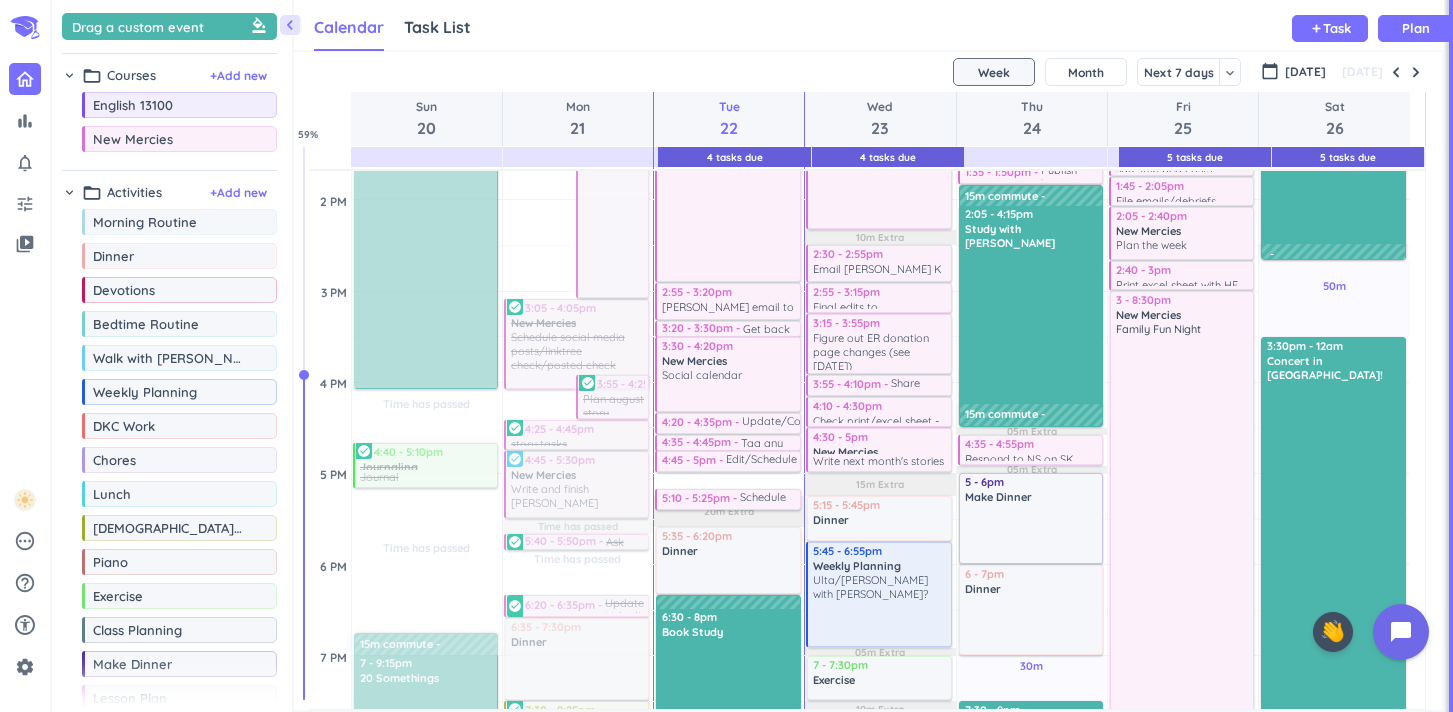 drag, startPoint x: 795, startPoint y: 467, endPoint x: 795, endPoint y: 487, distance: 20 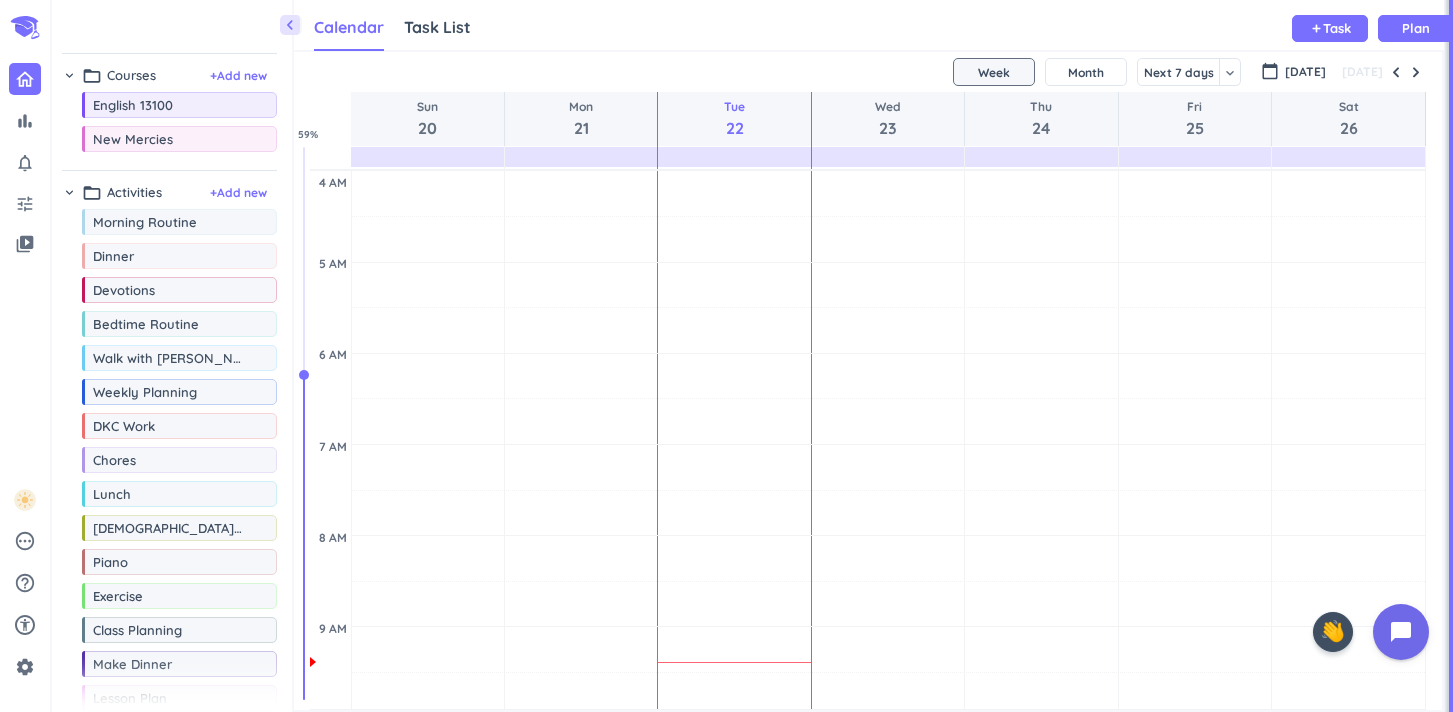scroll, scrollTop: 0, scrollLeft: 0, axis: both 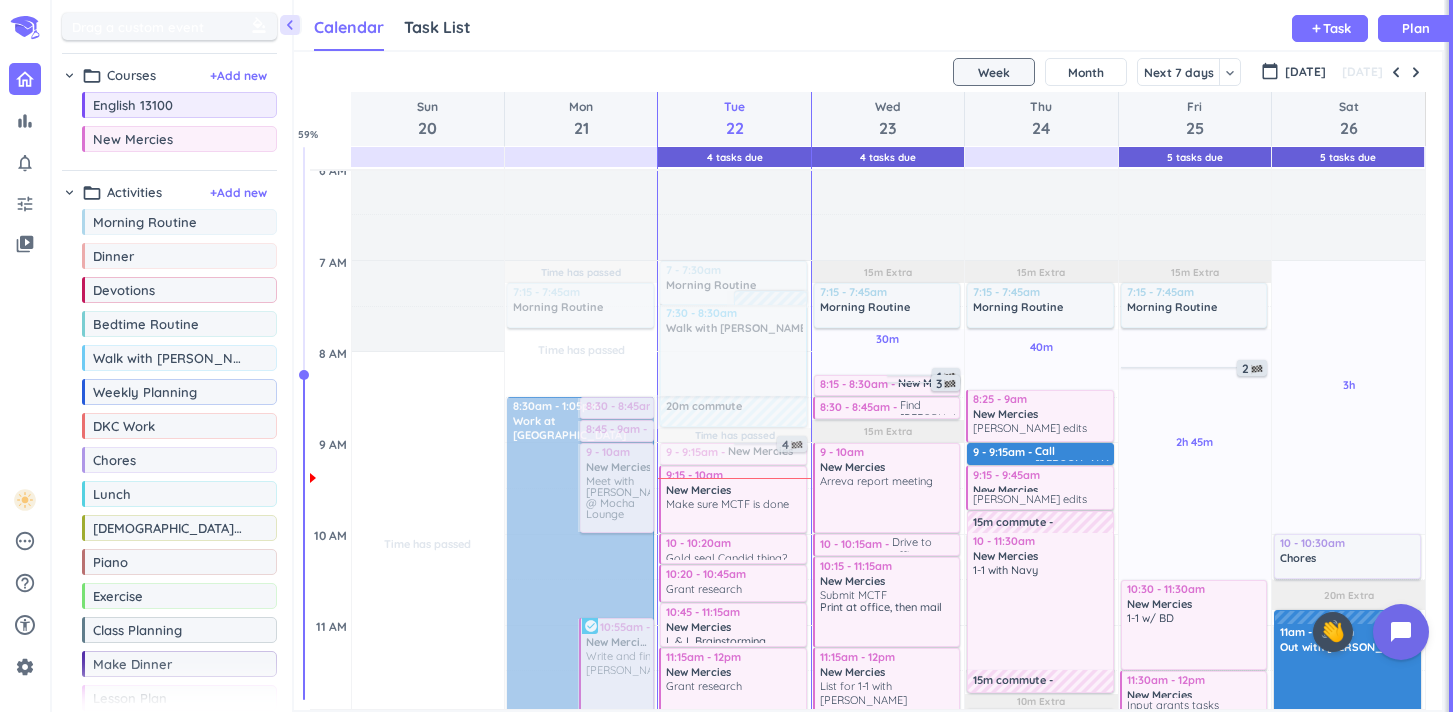 click at bounding box center (261, 26) 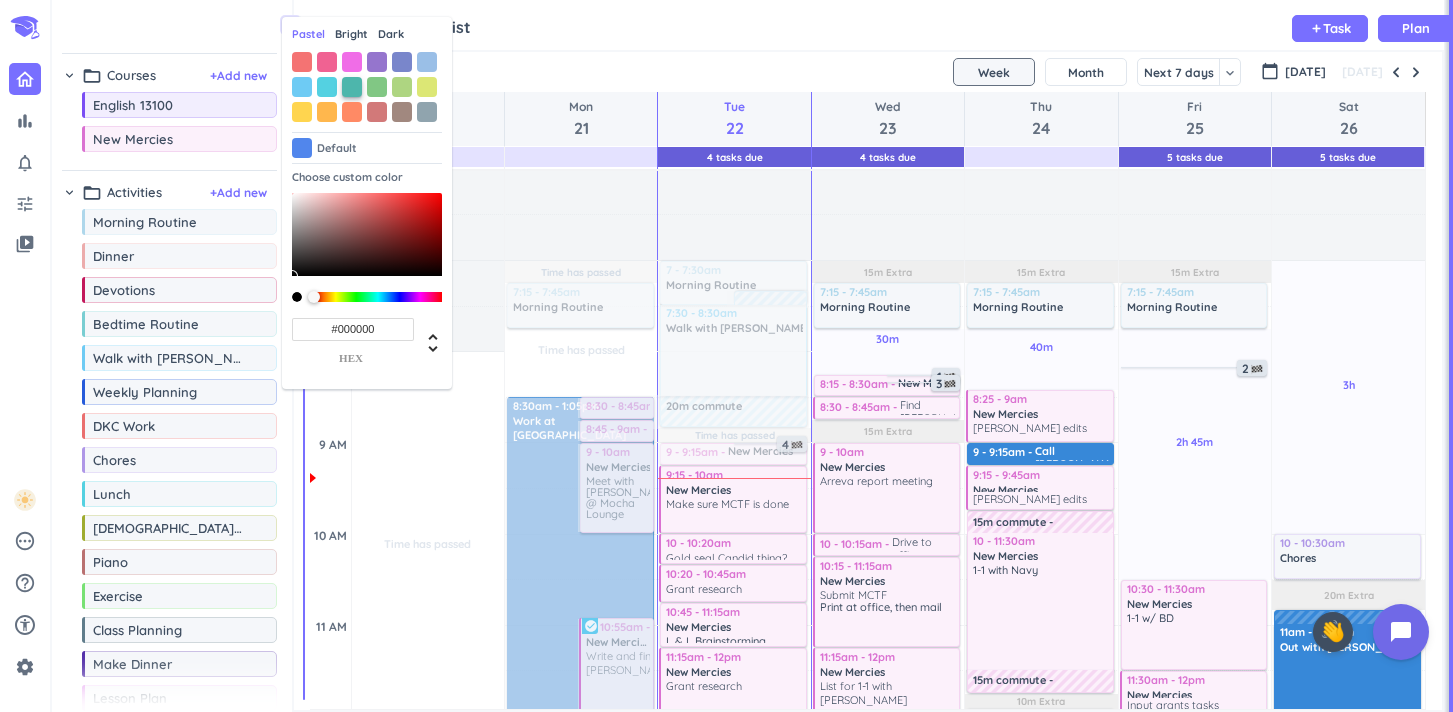 click at bounding box center (352, 87) 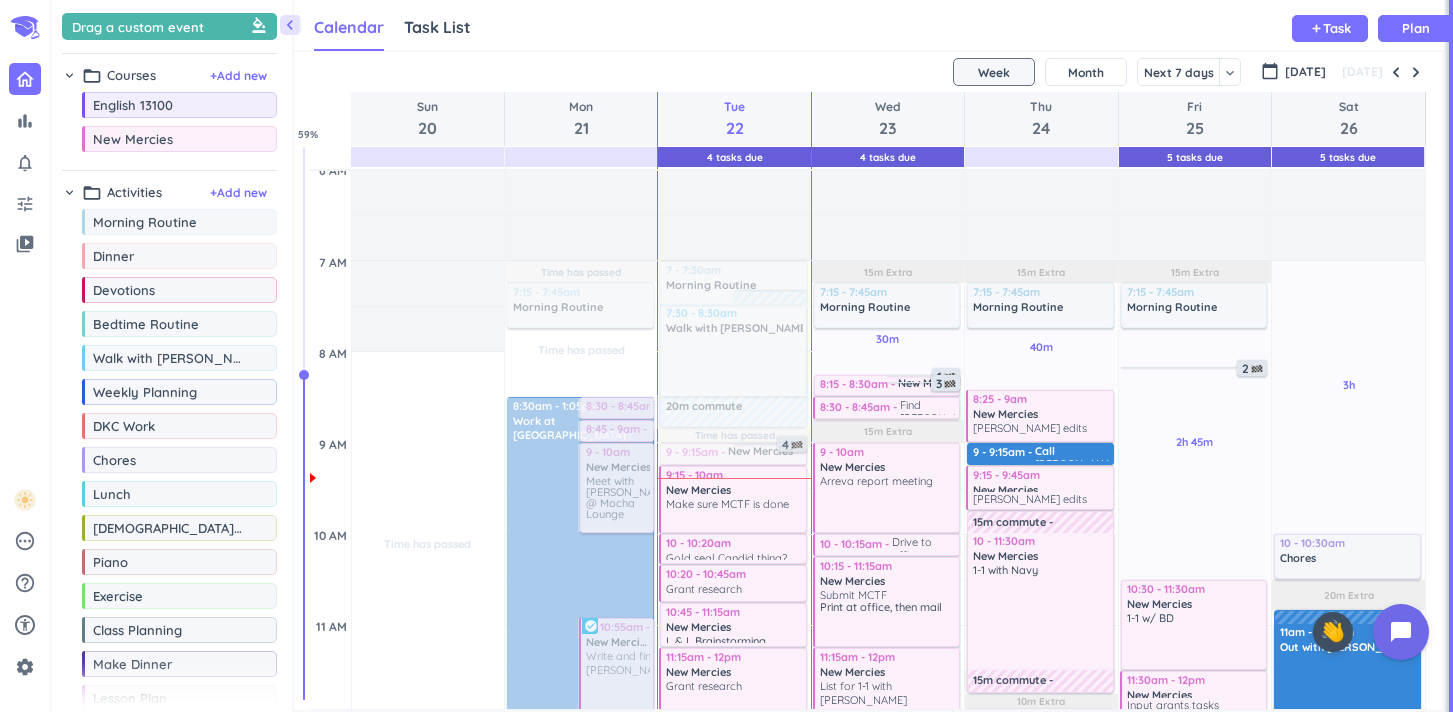 click on "Calendar Task List Calendar keyboard_arrow_down add Task Plan" at bounding box center (869, 25) 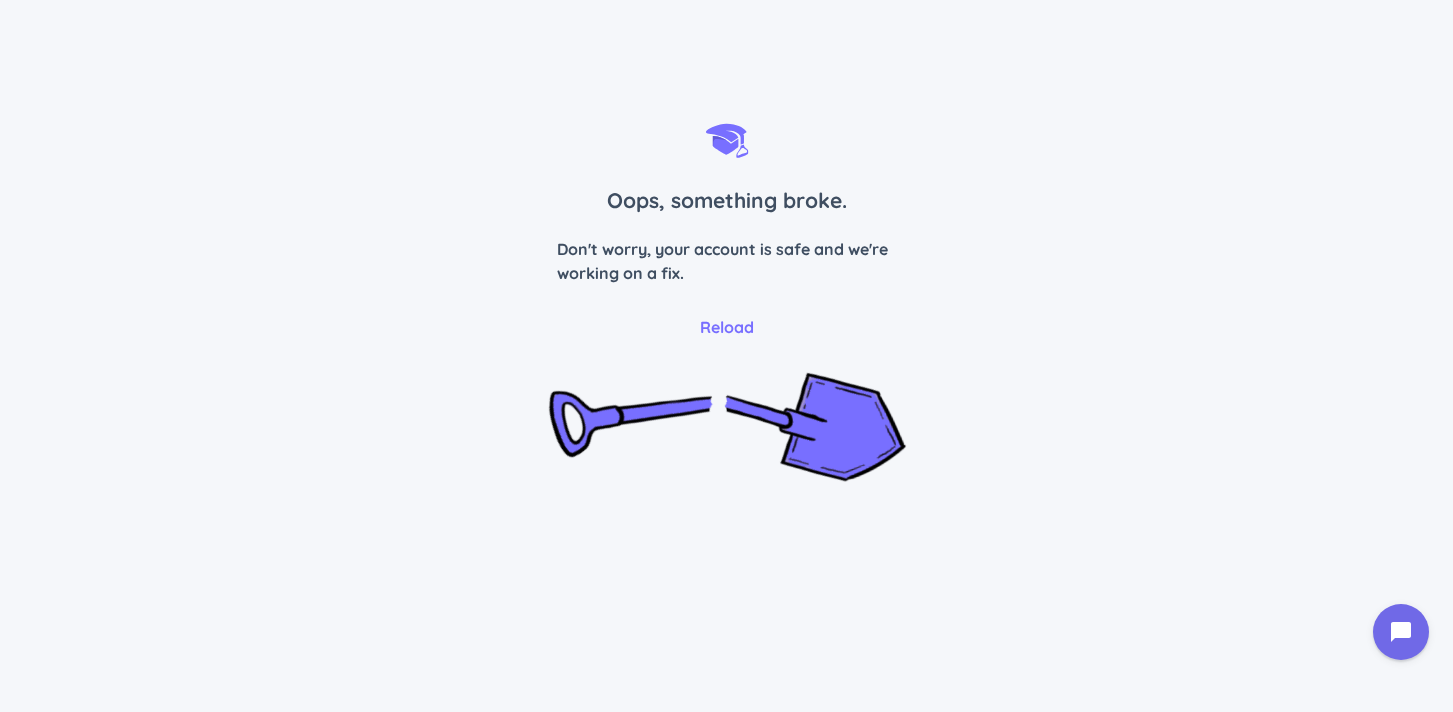 scroll, scrollTop: 0, scrollLeft: 0, axis: both 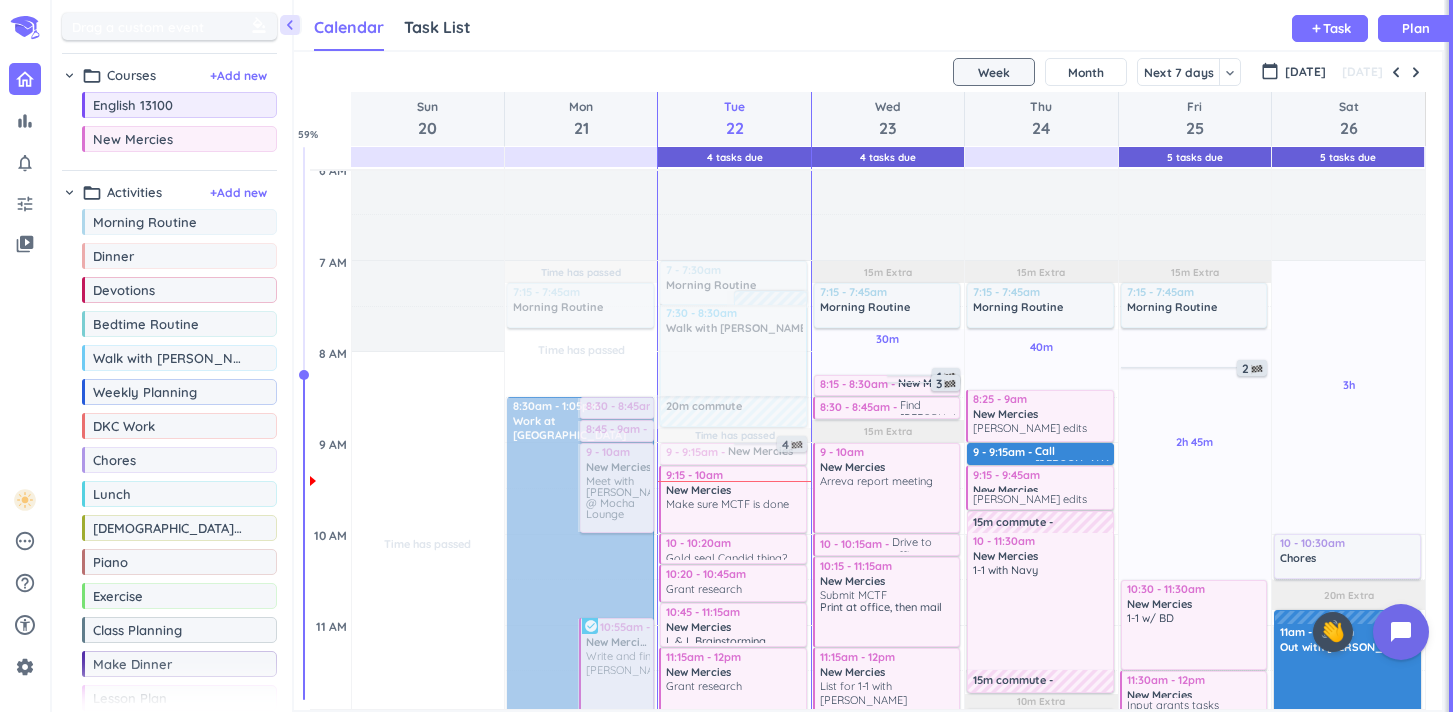 click at bounding box center (261, 26) 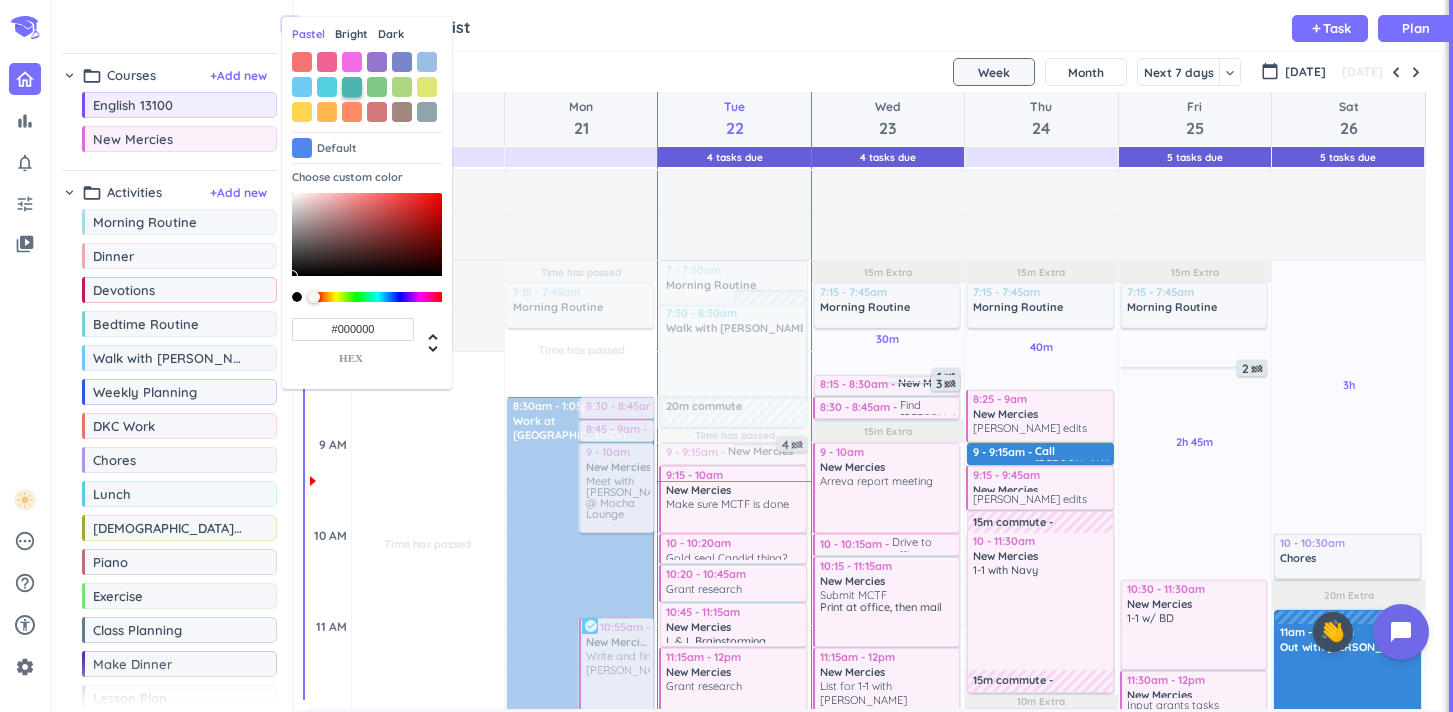 click at bounding box center (352, 87) 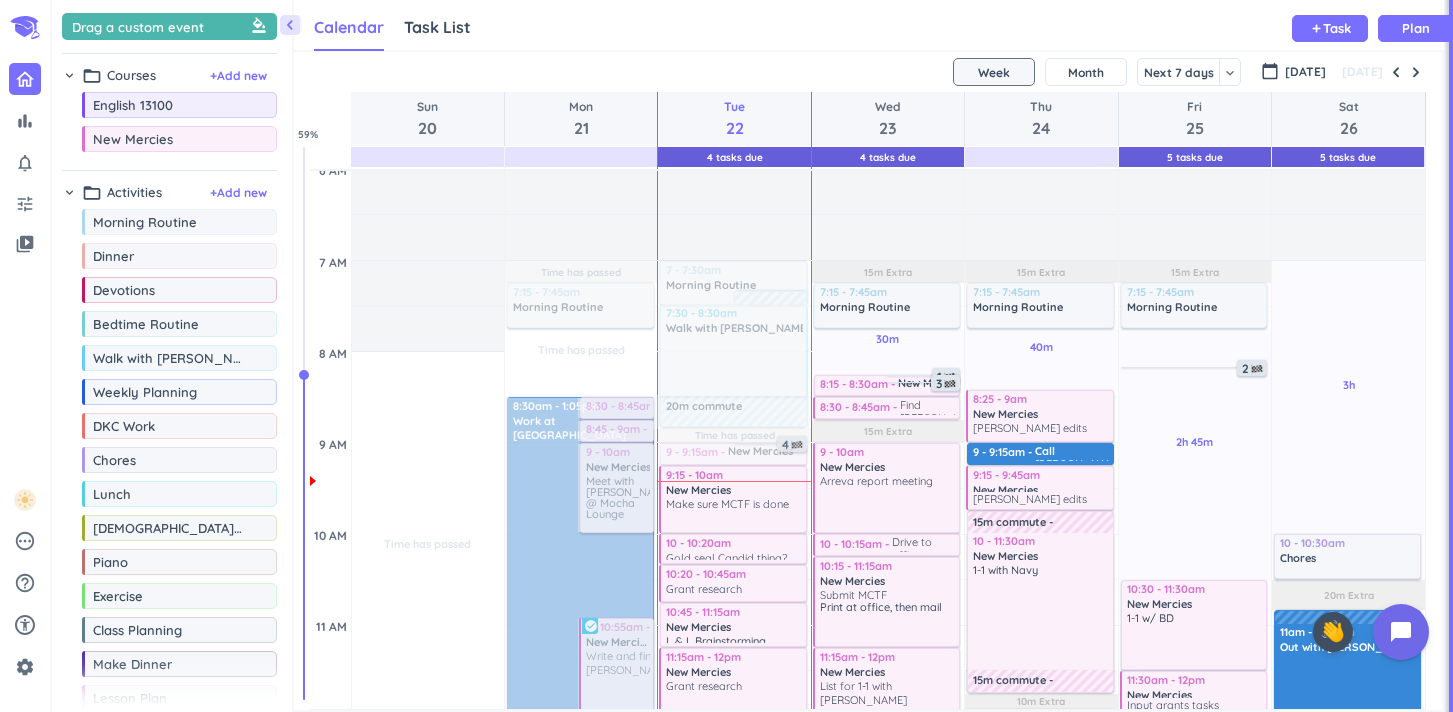 click on "[DATE]" at bounding box center (868, 72) 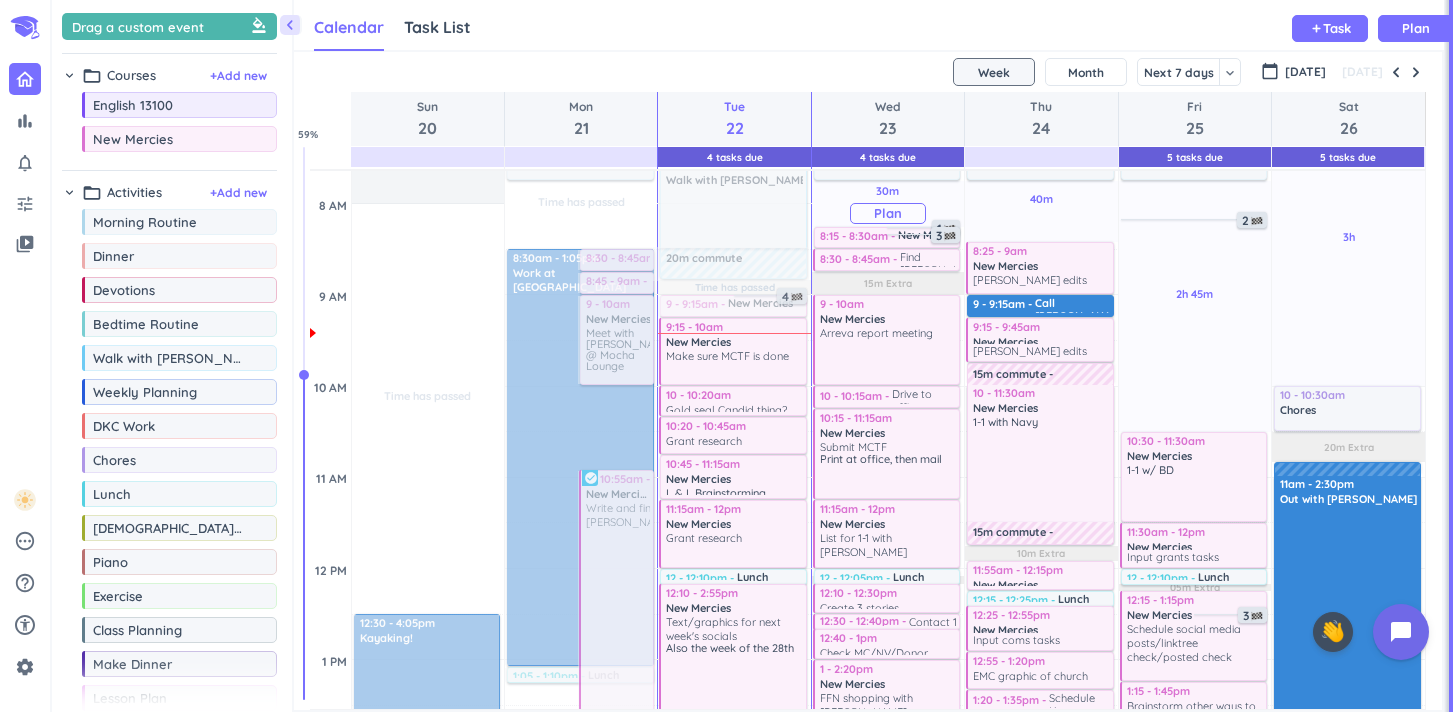 scroll, scrollTop: 358, scrollLeft: 0, axis: vertical 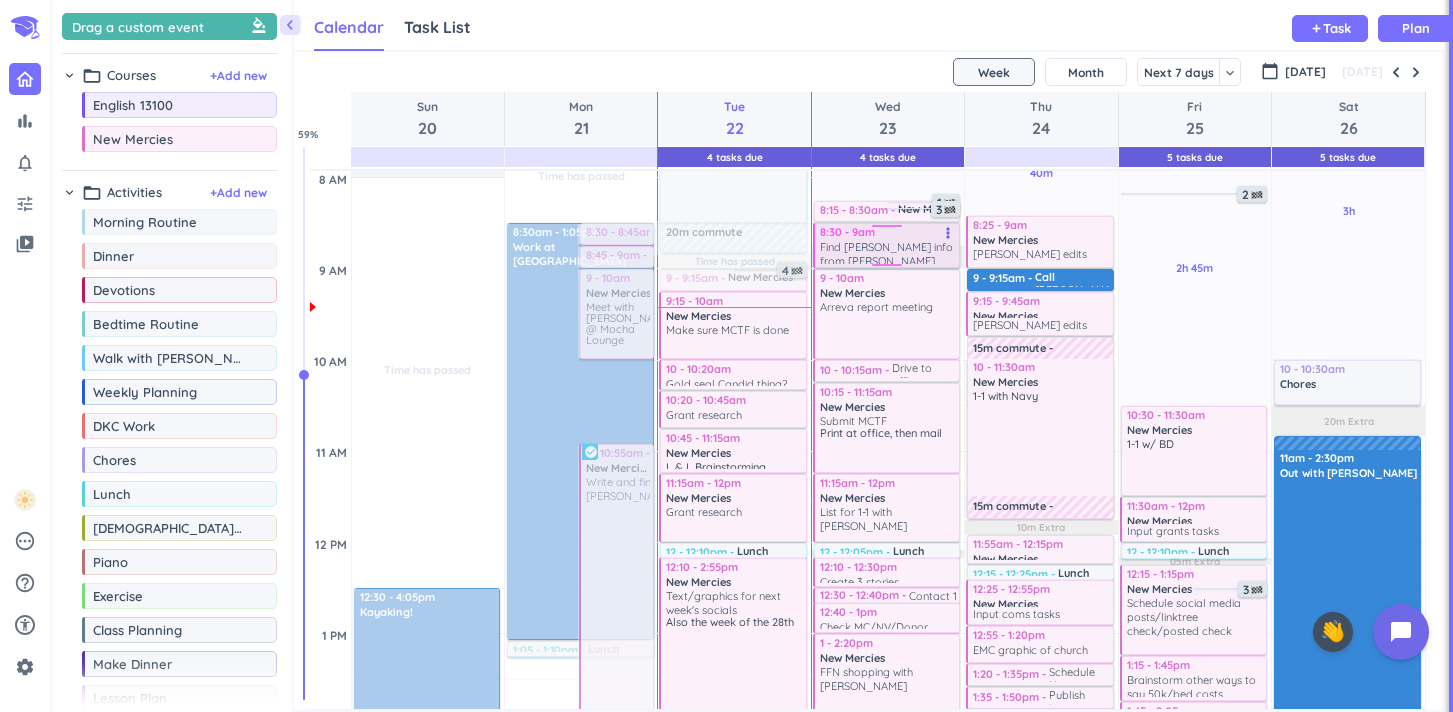 drag, startPoint x: 894, startPoint y: 242, endPoint x: 892, endPoint y: 264, distance: 22.090721 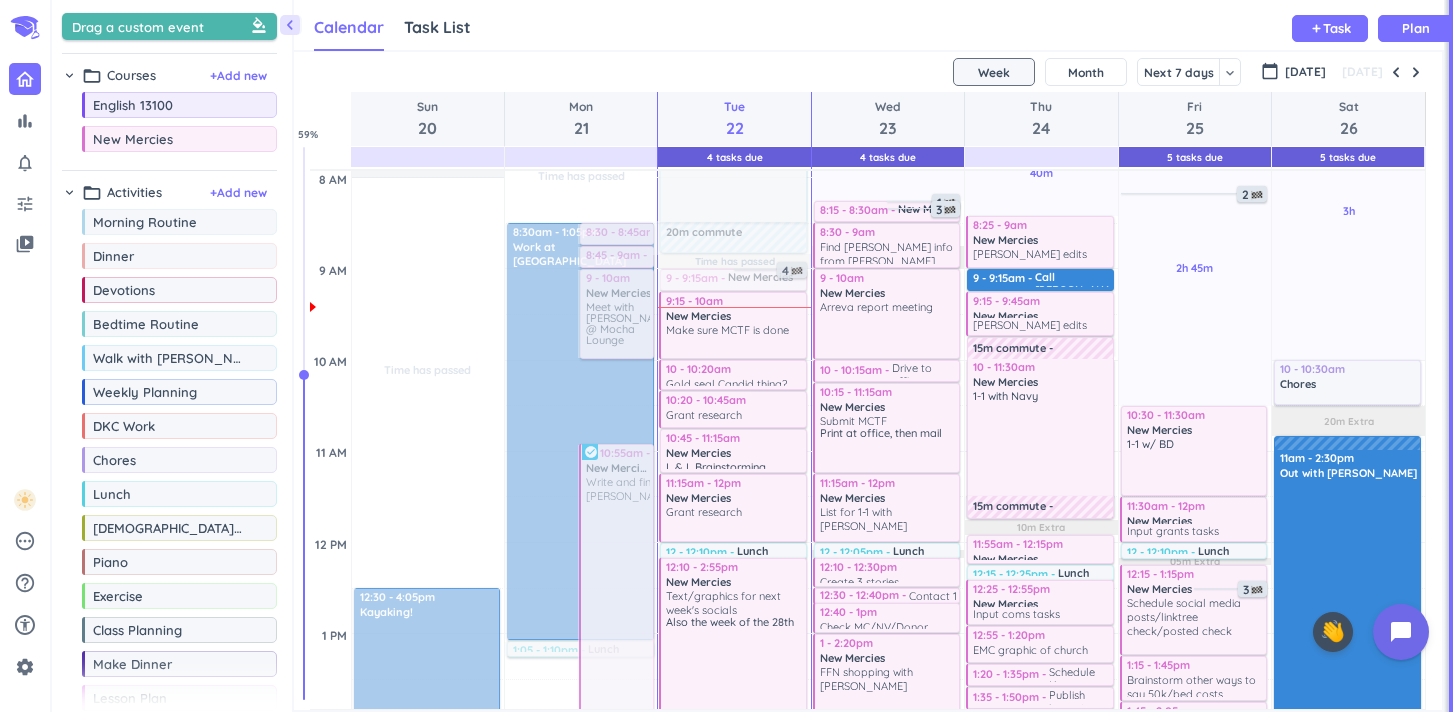 click at bounding box center (261, 26) 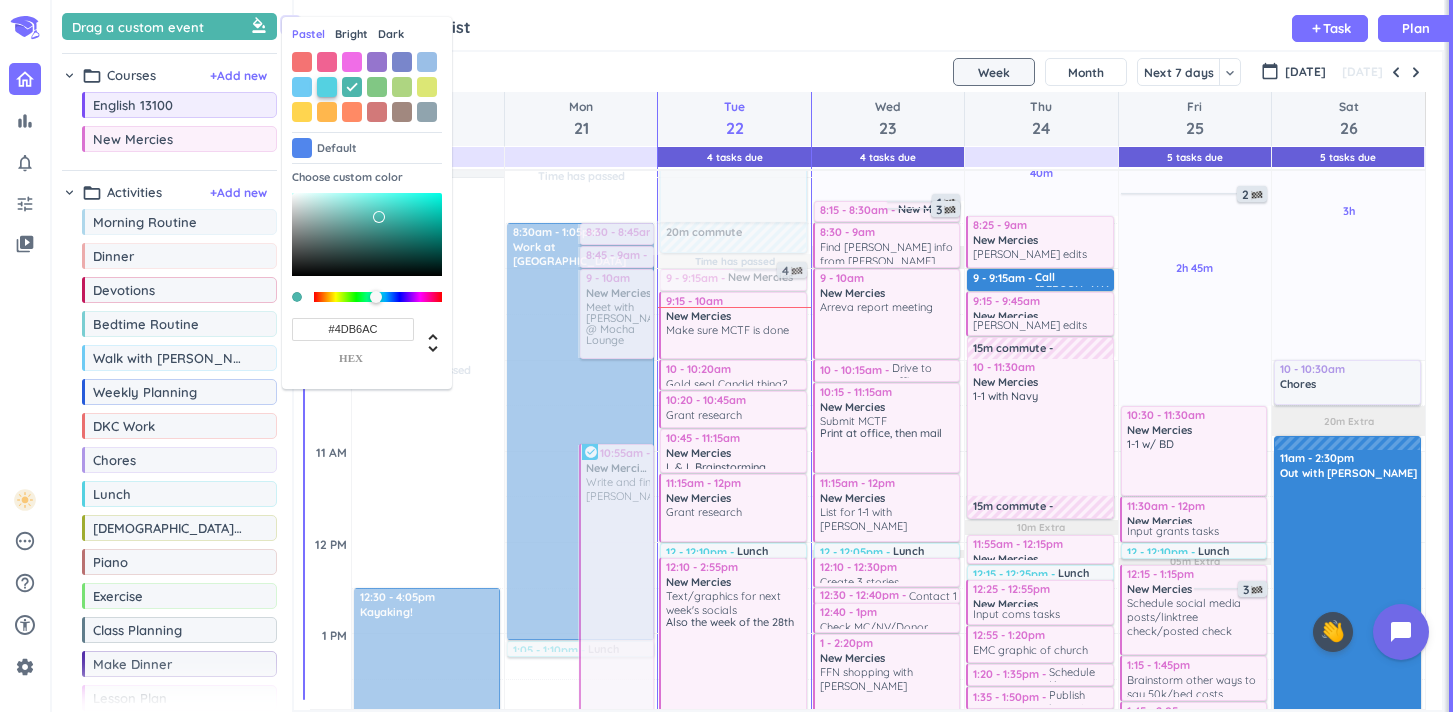 click at bounding box center [327, 87] 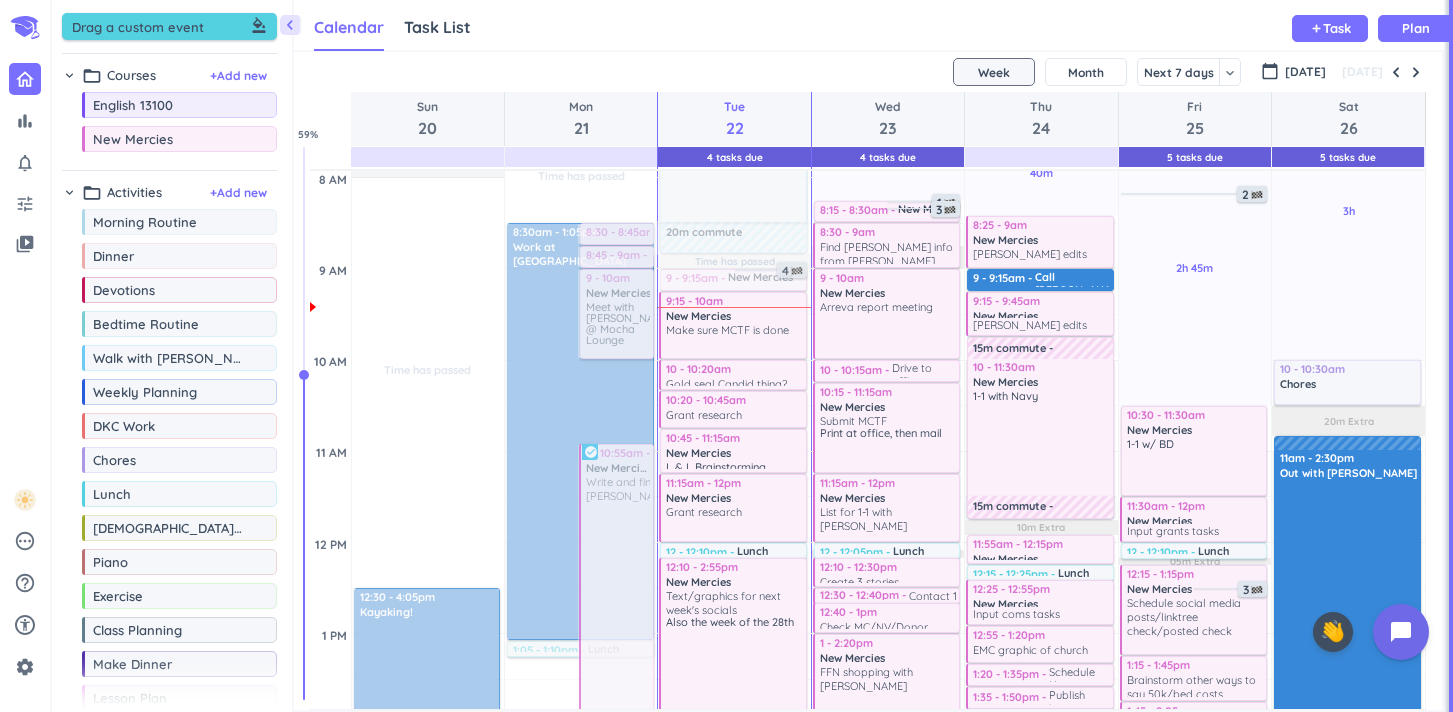click at bounding box center (261, 26) 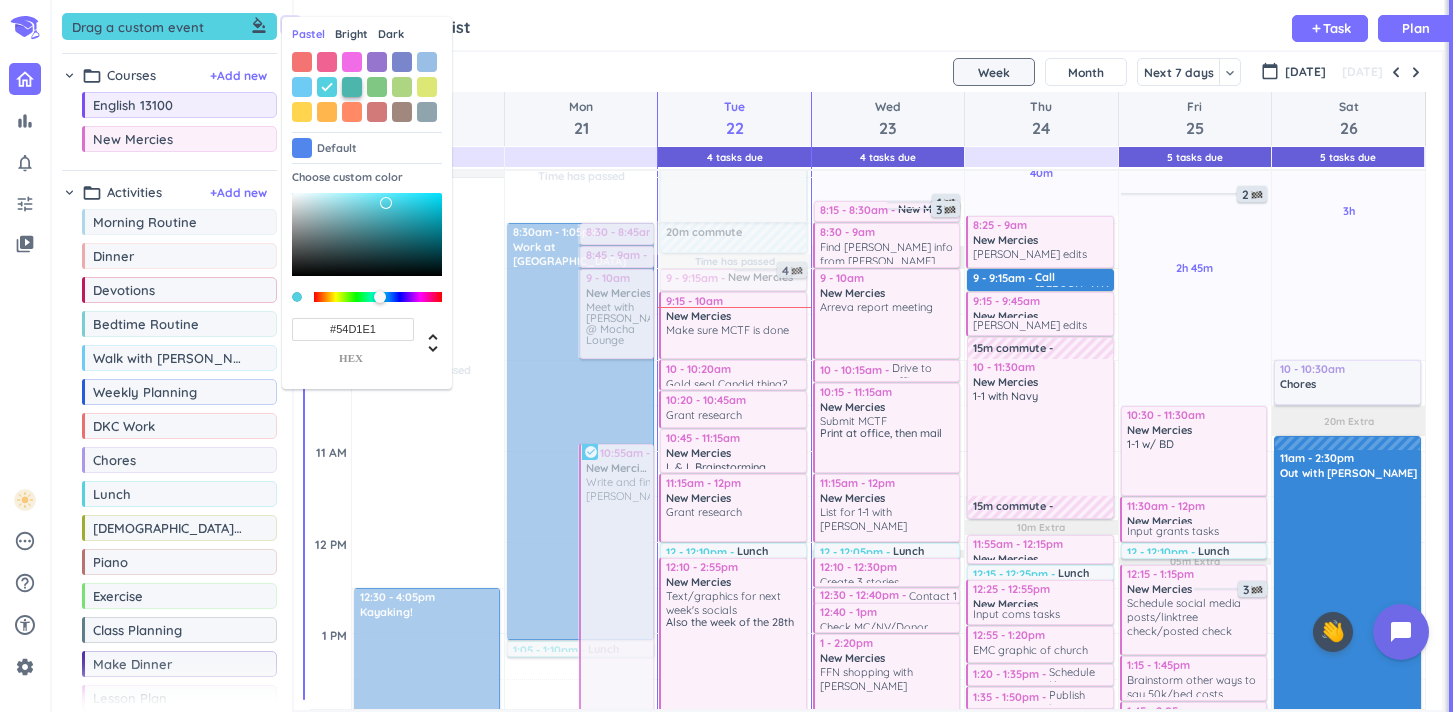 click at bounding box center (352, 87) 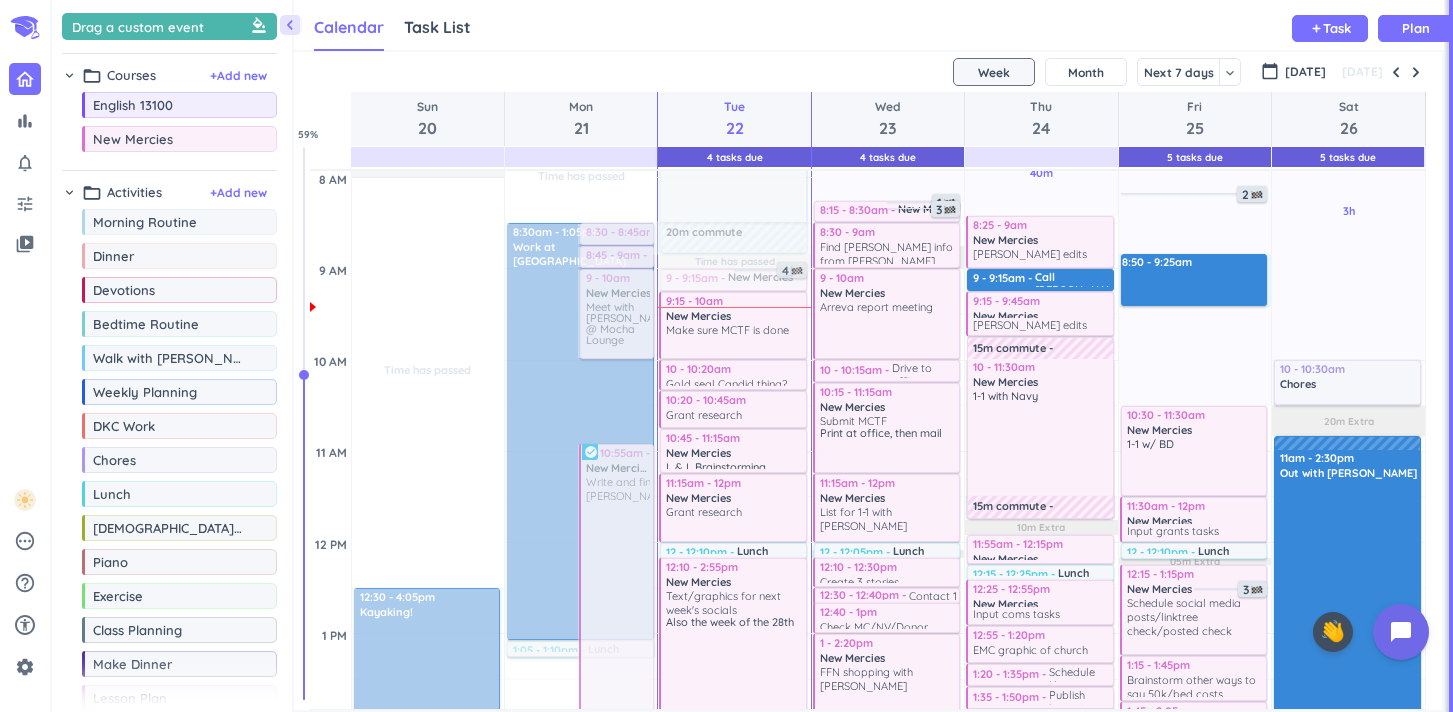 drag, startPoint x: 1160, startPoint y: 256, endPoint x: 1160, endPoint y: 304, distance: 48 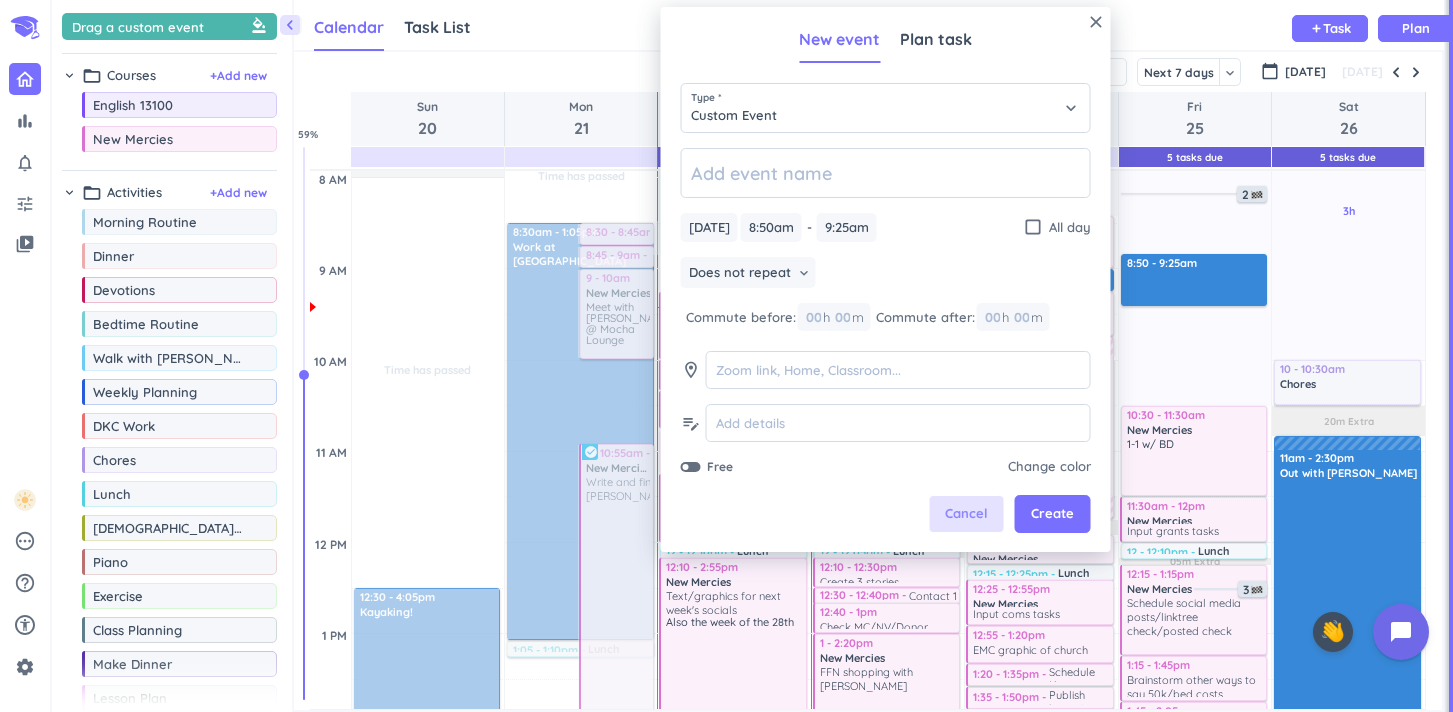click on "Cancel" at bounding box center [966, 514] 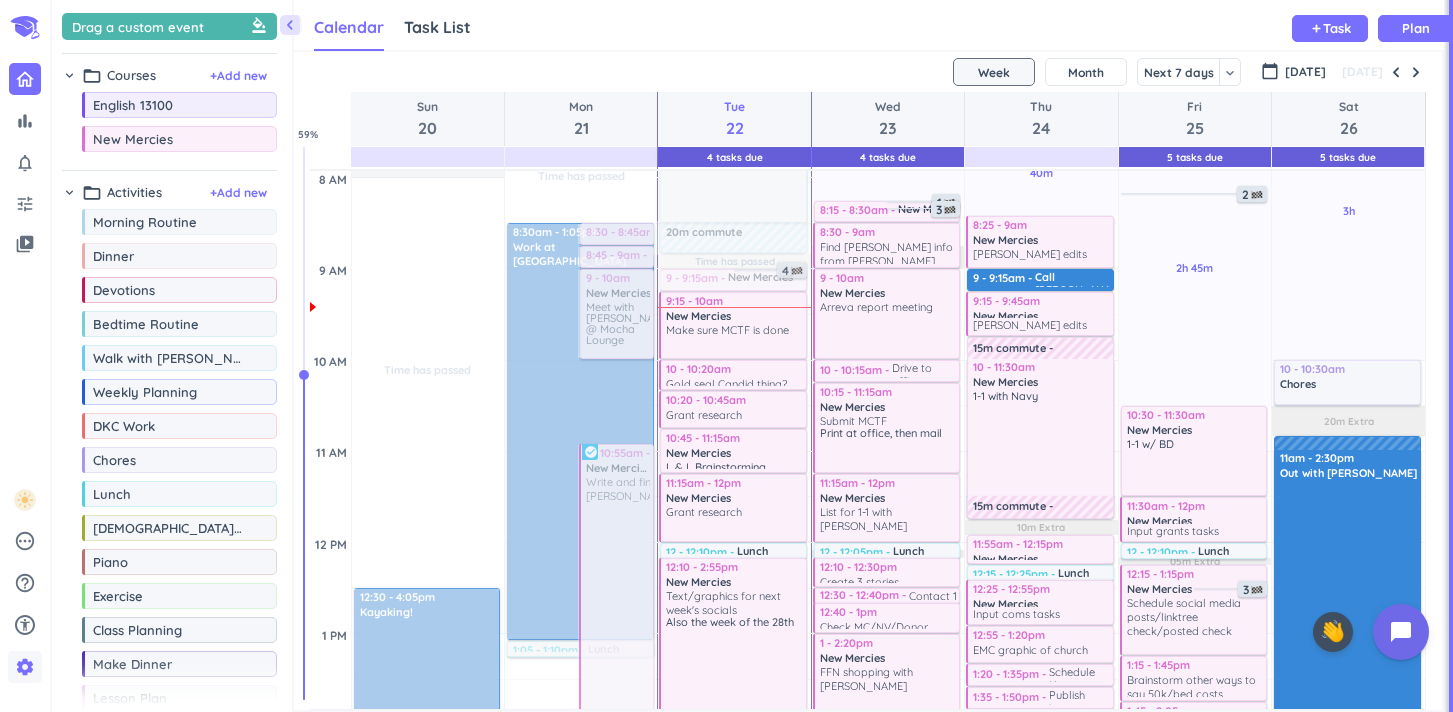 click on "settings" at bounding box center [25, 667] 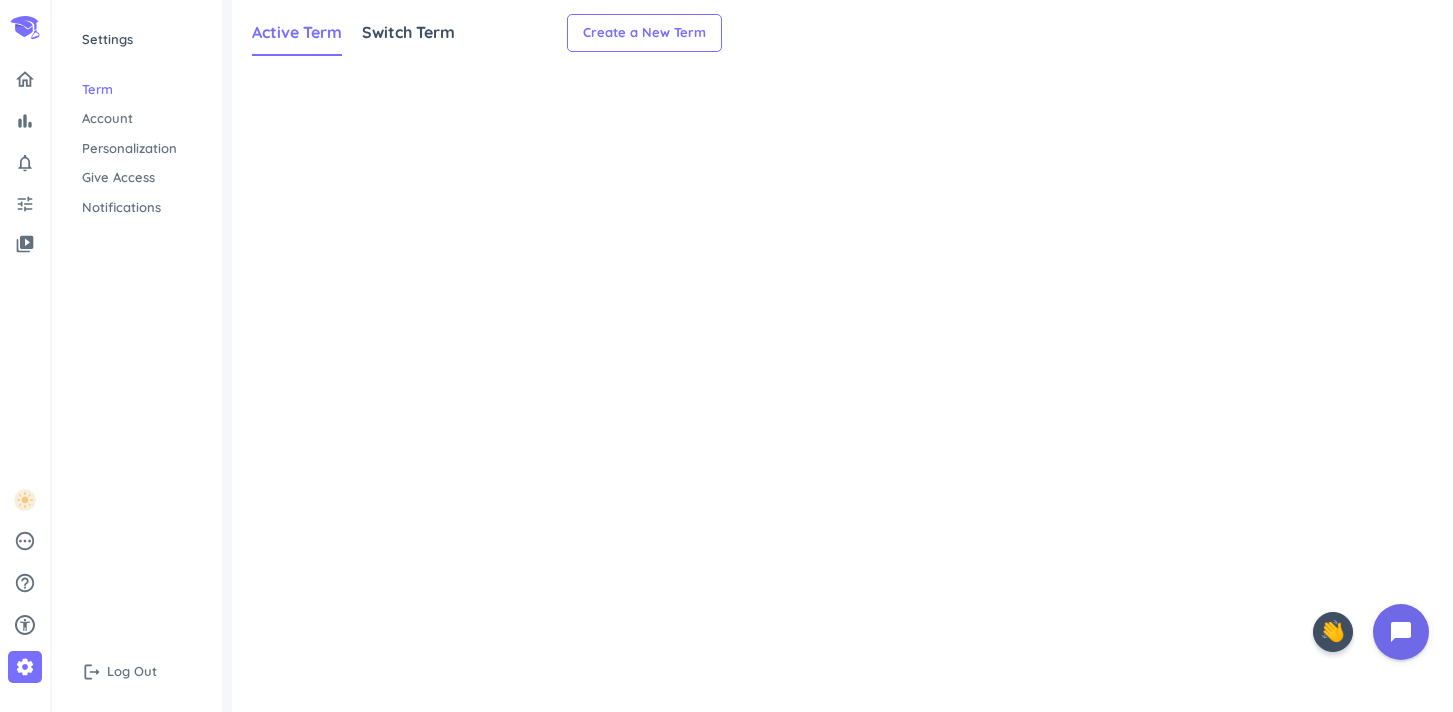 click on "Personalization" at bounding box center [137, 149] 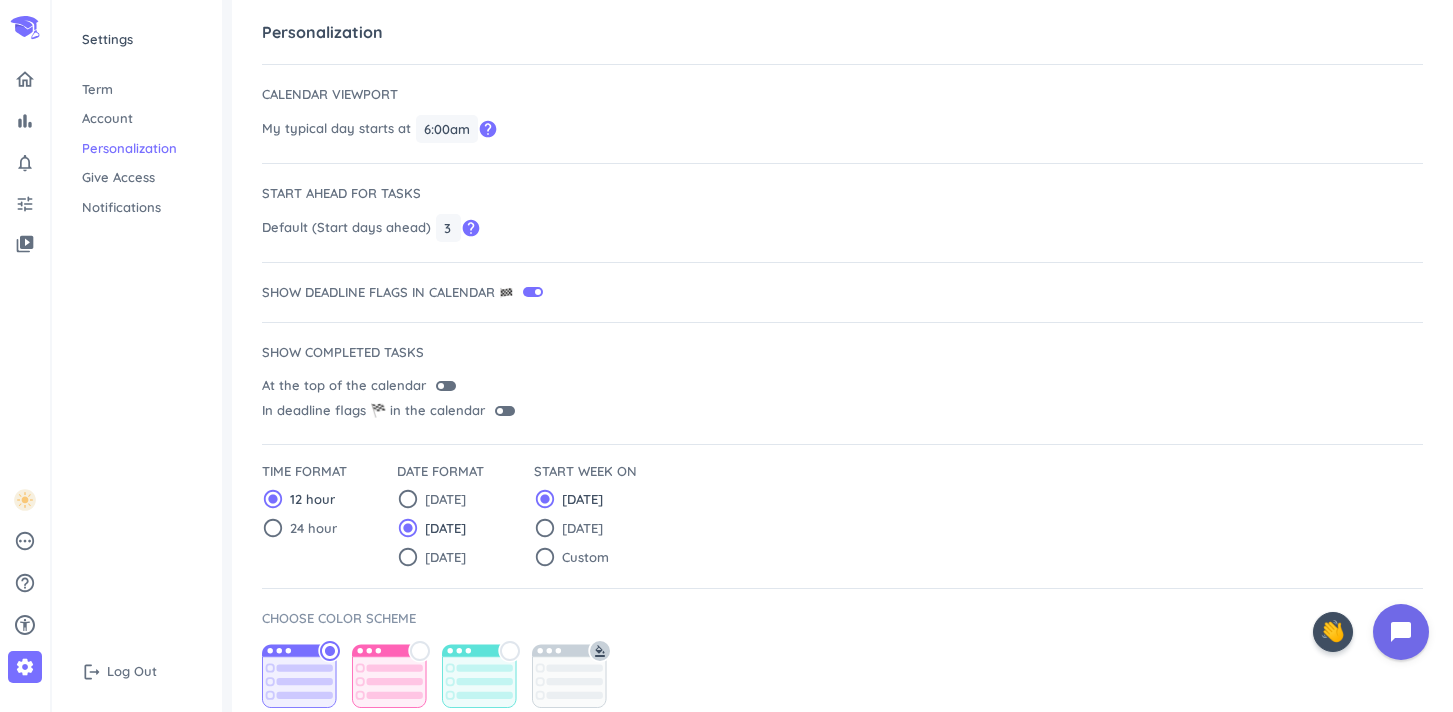 click at bounding box center [538, 292] 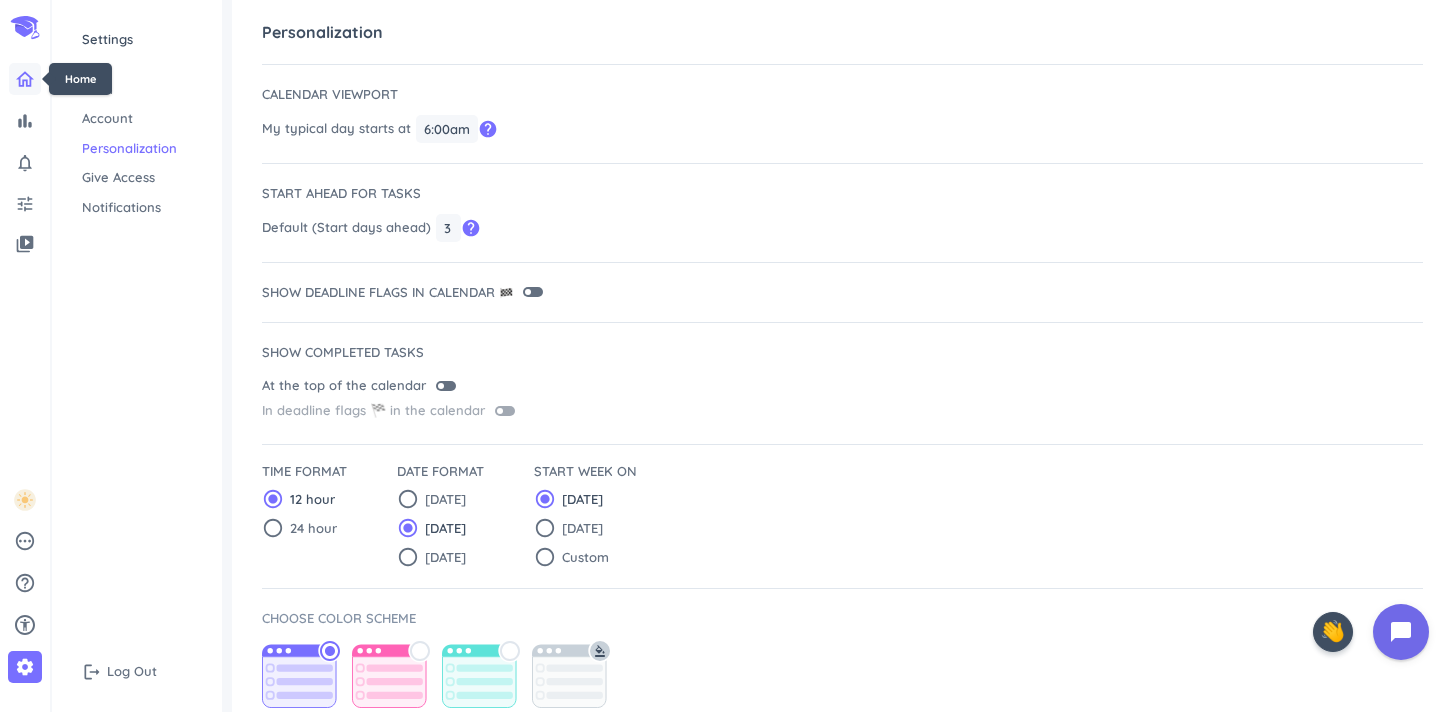 click 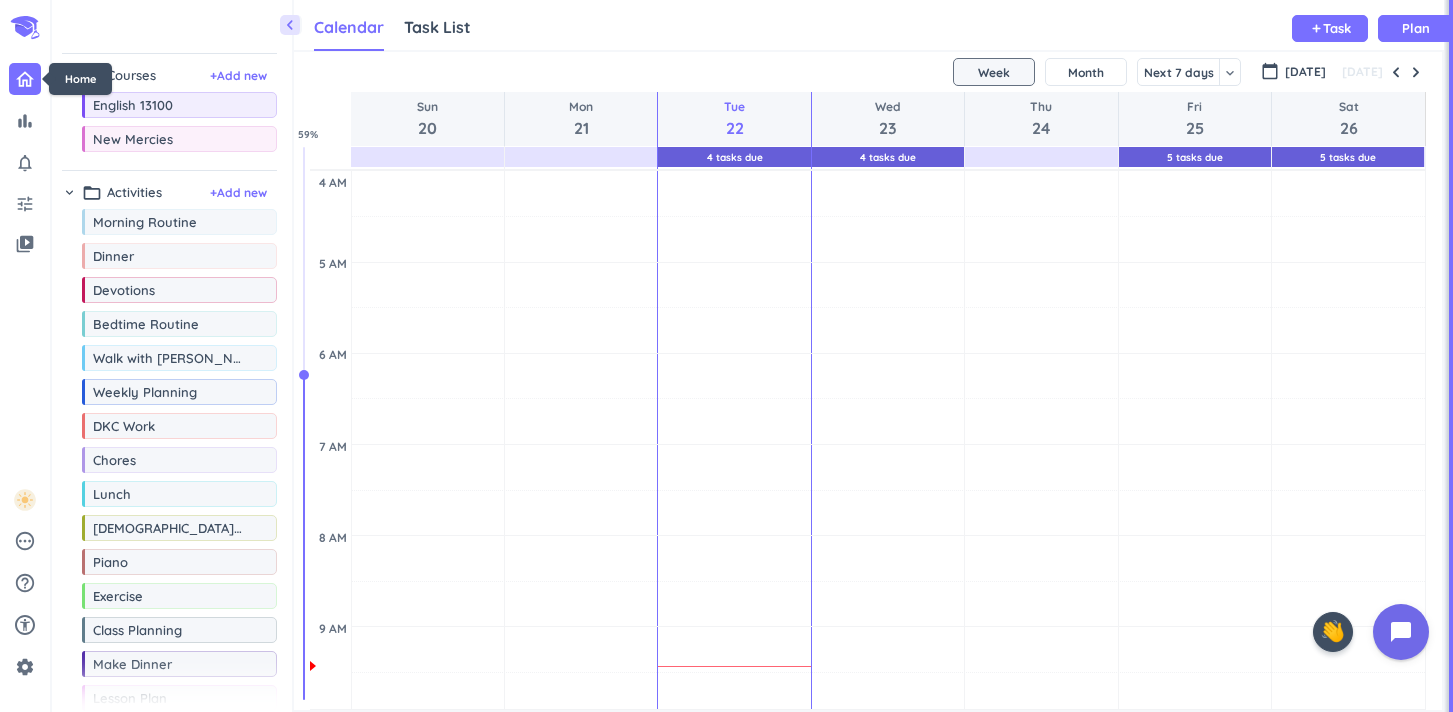 scroll, scrollTop: 1, scrollLeft: 1, axis: both 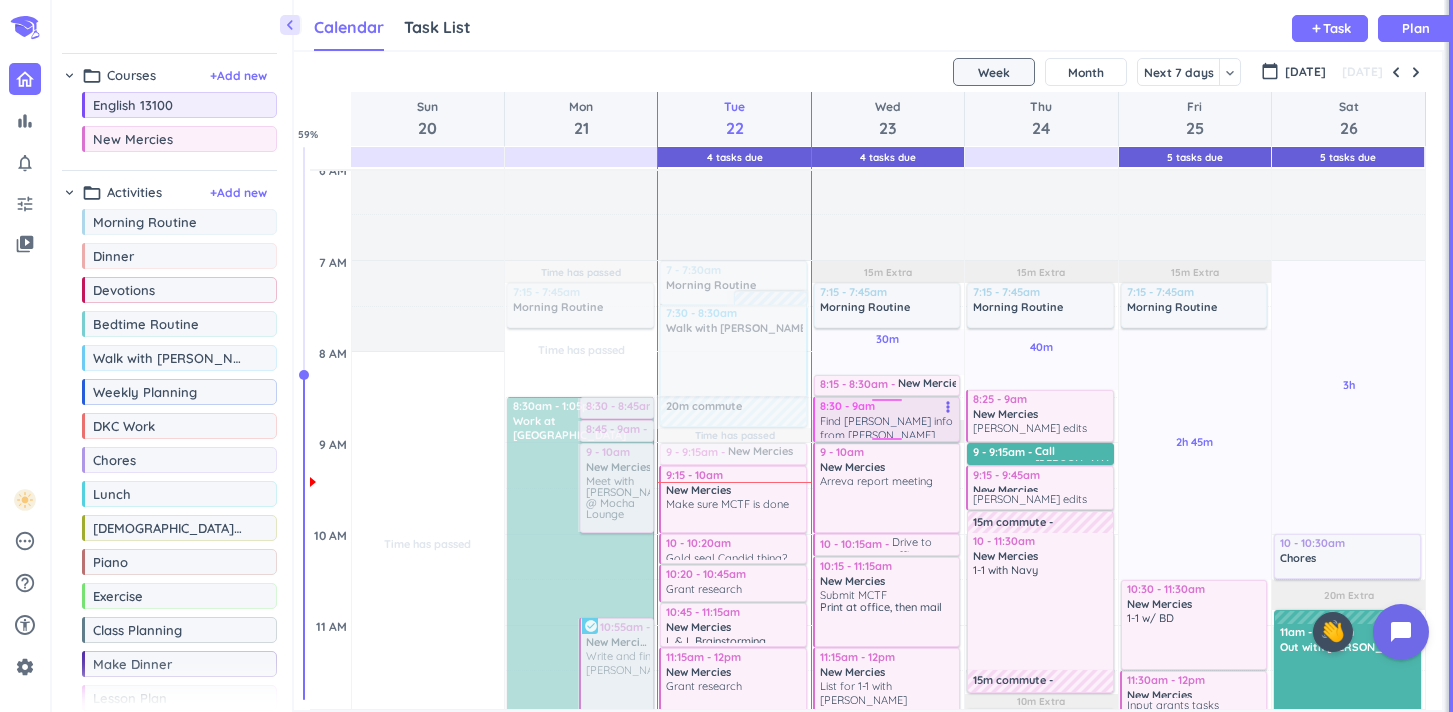drag, startPoint x: 887, startPoint y: 414, endPoint x: 888, endPoint y: 437, distance: 23.021729 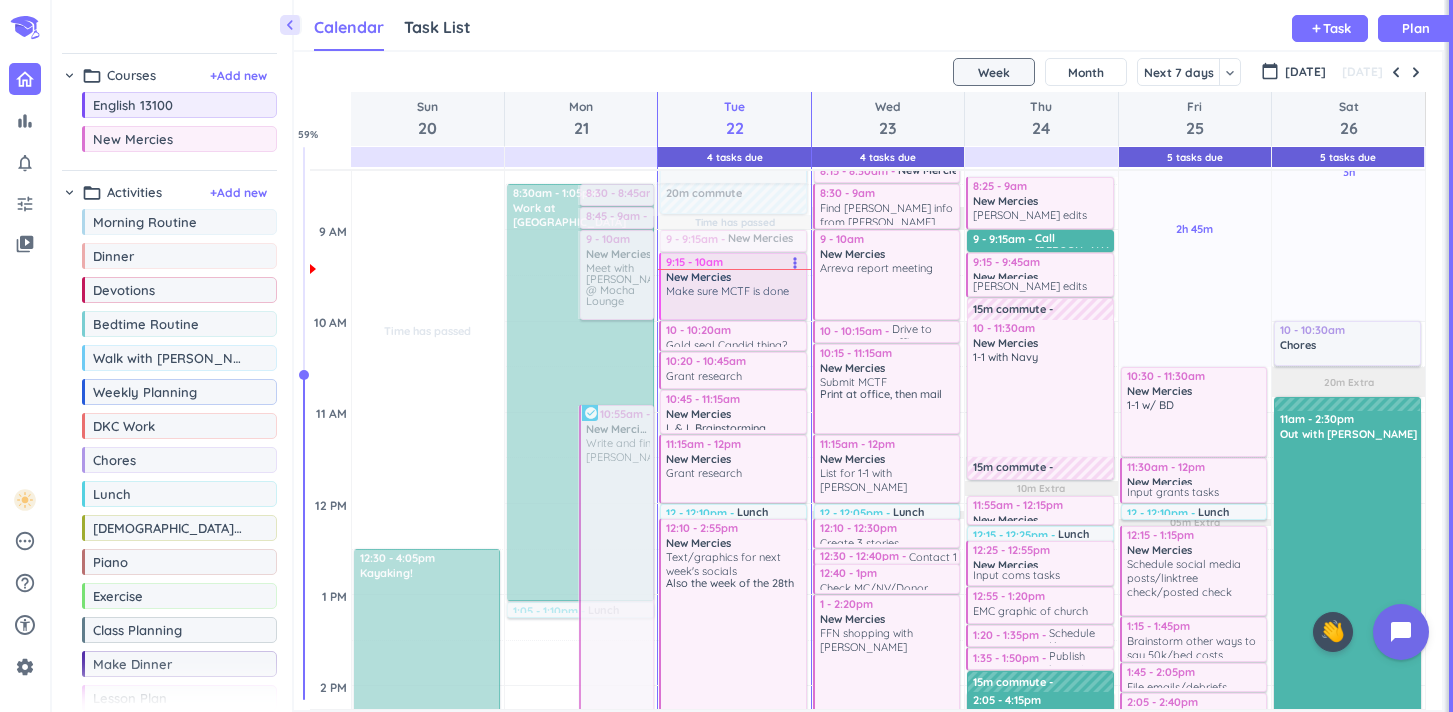 scroll, scrollTop: 401, scrollLeft: 0, axis: vertical 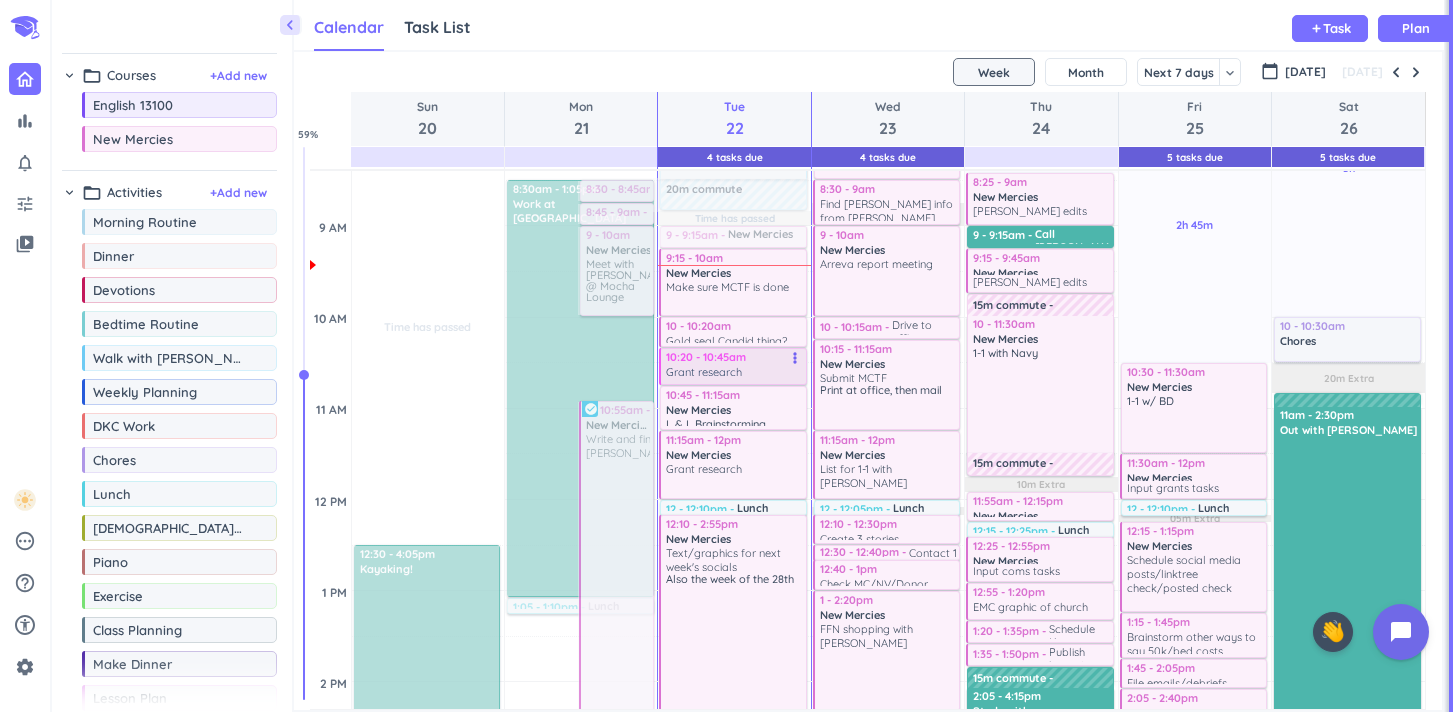 click on "Grant research" at bounding box center [734, 372] 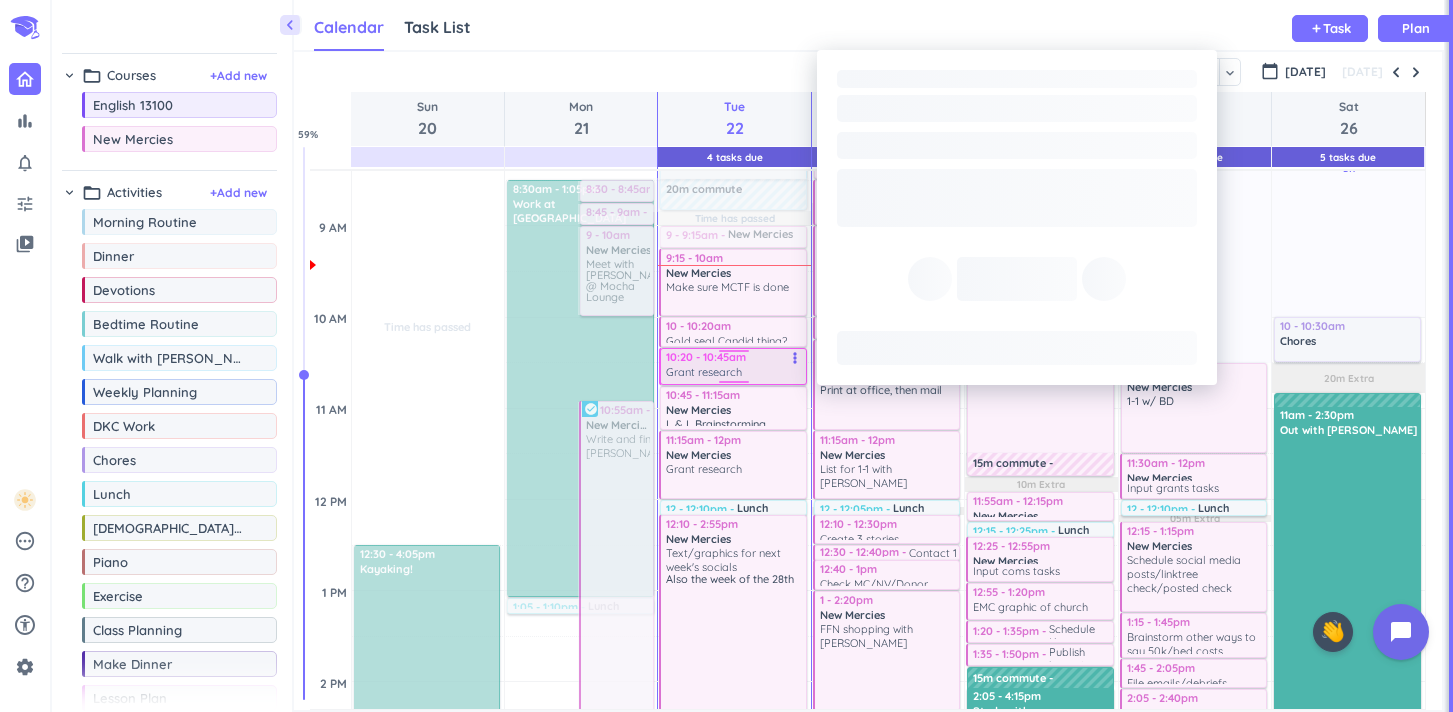 click at bounding box center (733, 354) 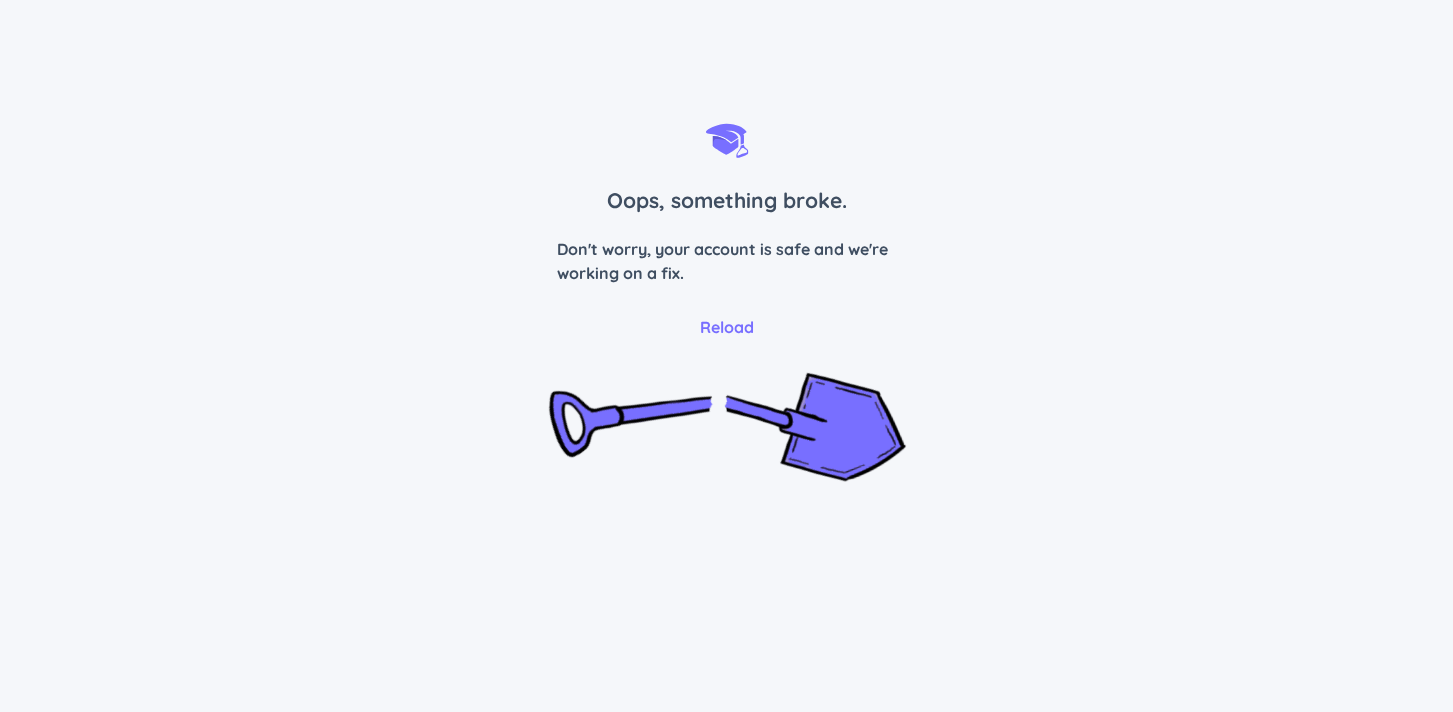 scroll, scrollTop: 0, scrollLeft: 0, axis: both 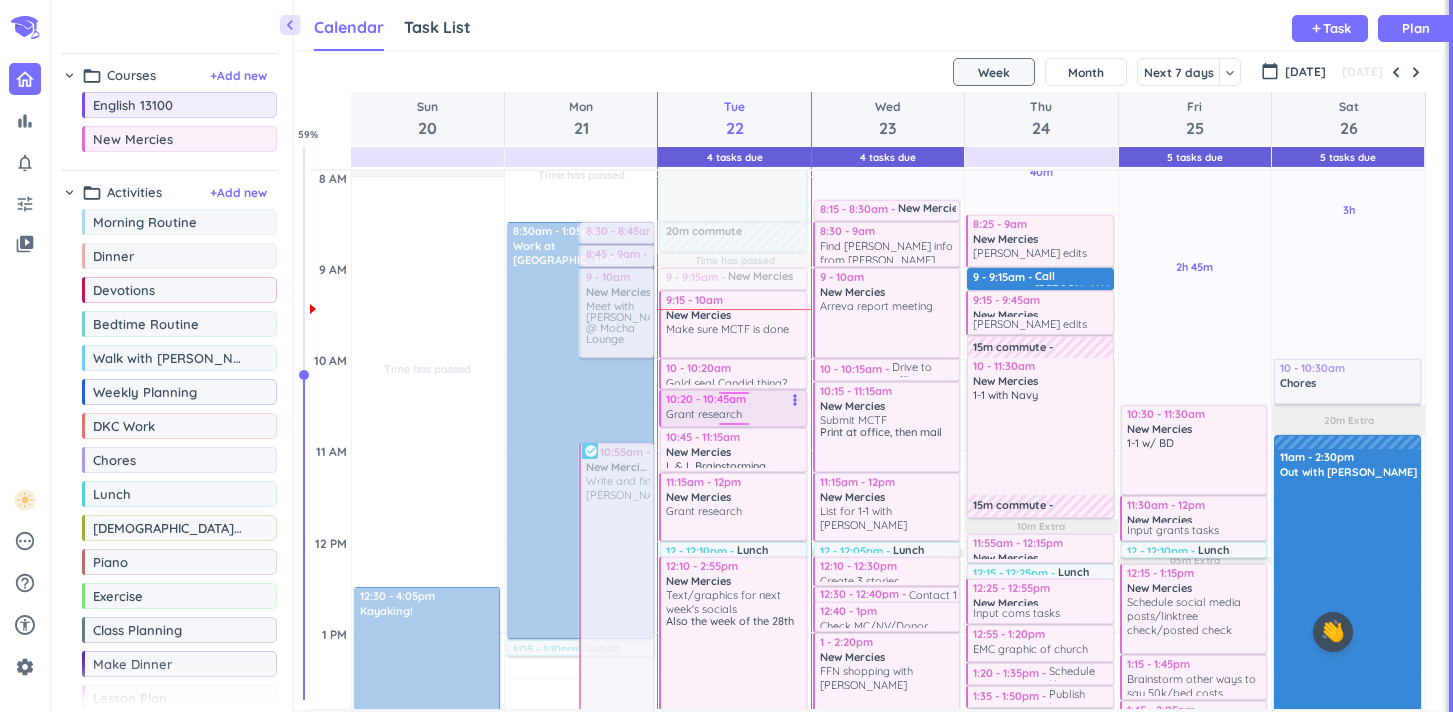 click on "Grant research" at bounding box center (734, 414) 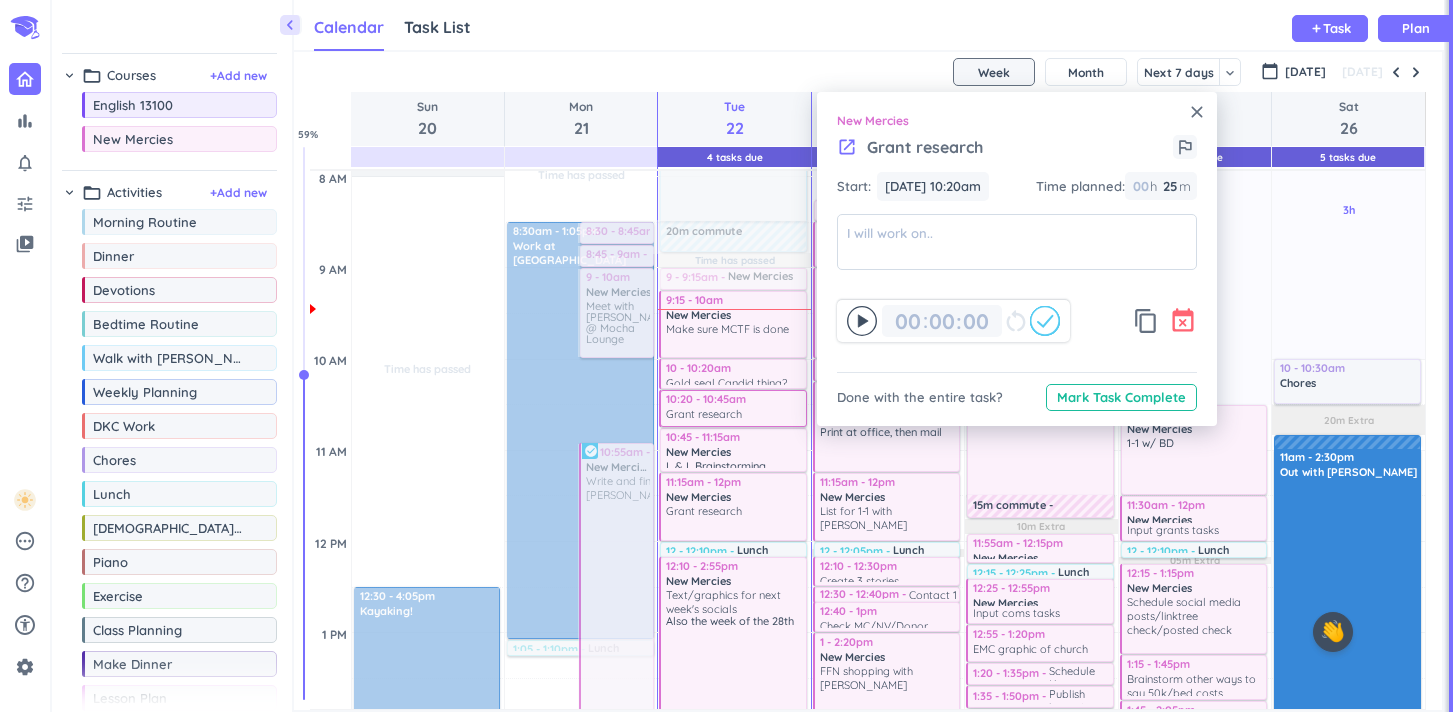 click on "event_busy" at bounding box center [1183, 321] 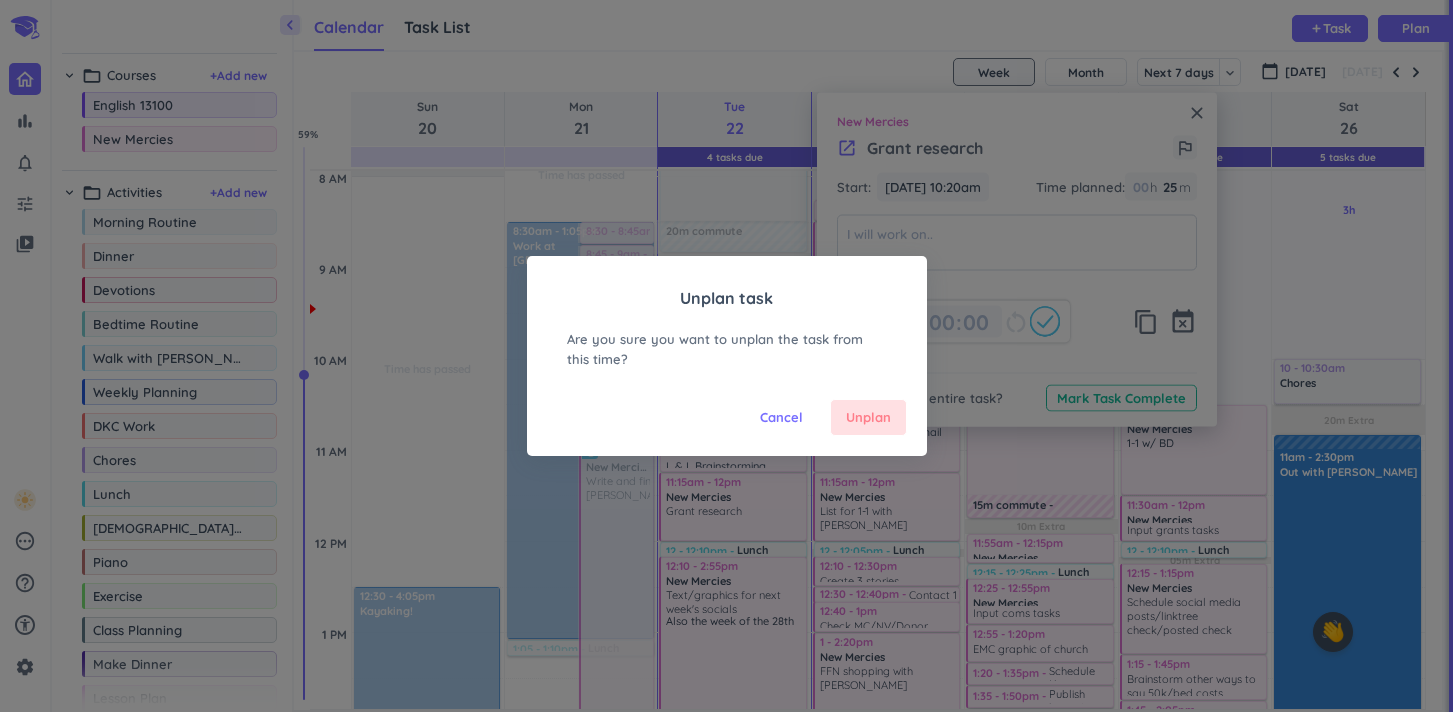 click on "Unplan" at bounding box center [868, 418] 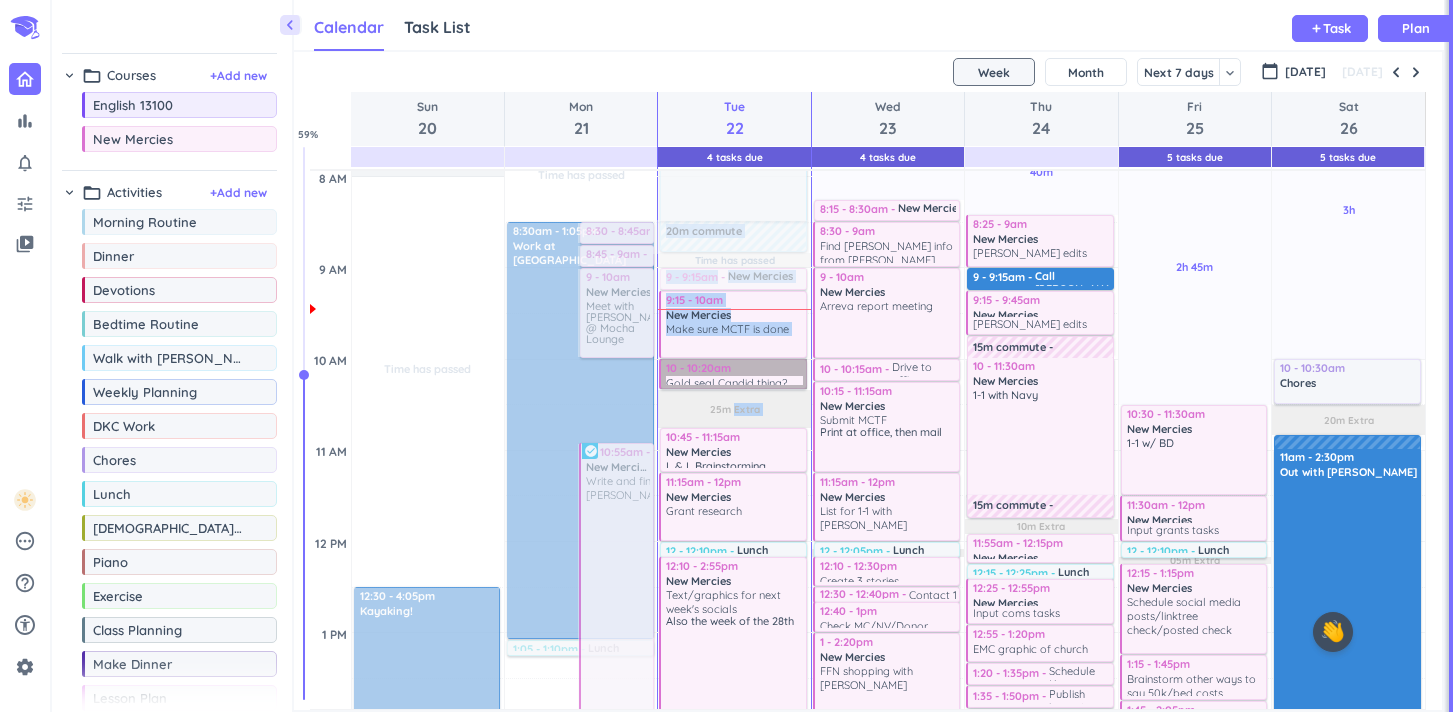 drag, startPoint x: 734, startPoint y: 379, endPoint x: 732, endPoint y: 411, distance: 32.06244 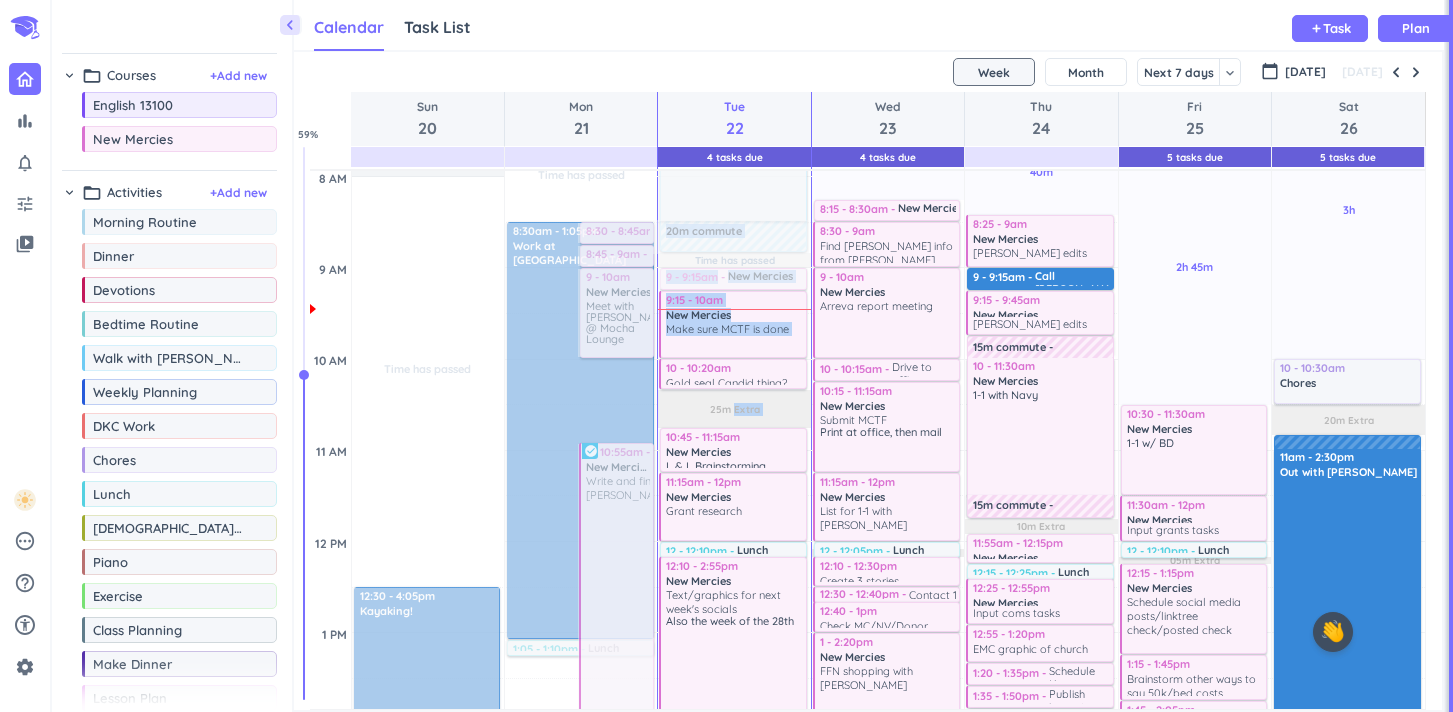 click on "[DATE]" at bounding box center (868, 72) 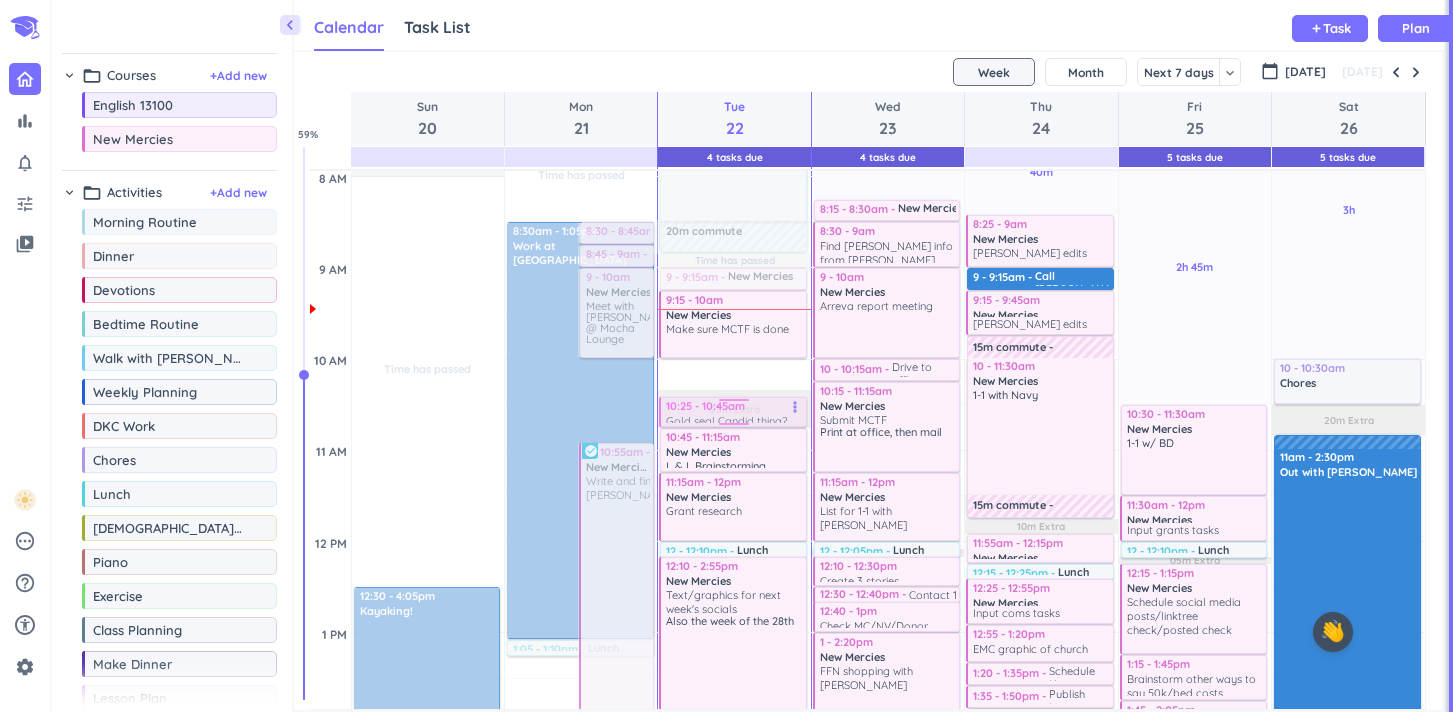 drag, startPoint x: 772, startPoint y: 370, endPoint x: 772, endPoint y: 406, distance: 36 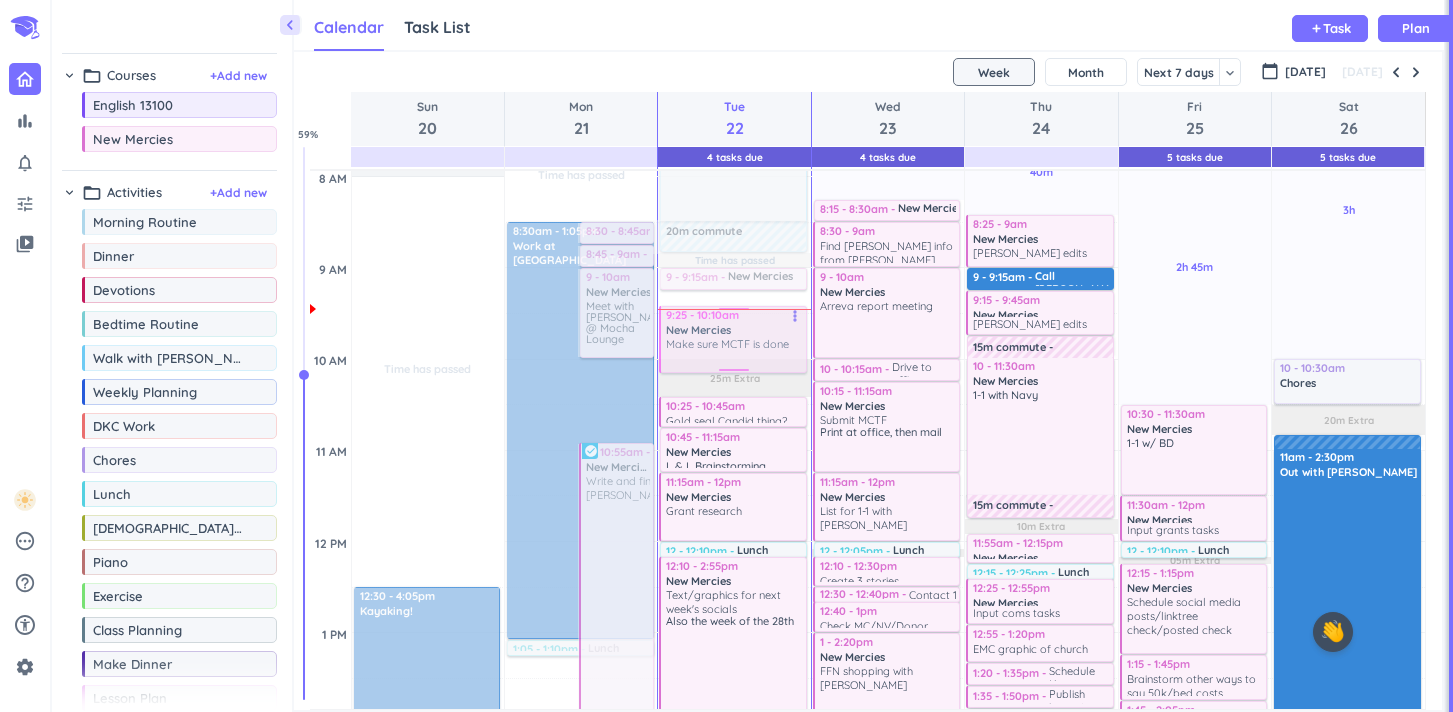 drag, startPoint x: 745, startPoint y: 340, endPoint x: 742, endPoint y: 360, distance: 20.22375 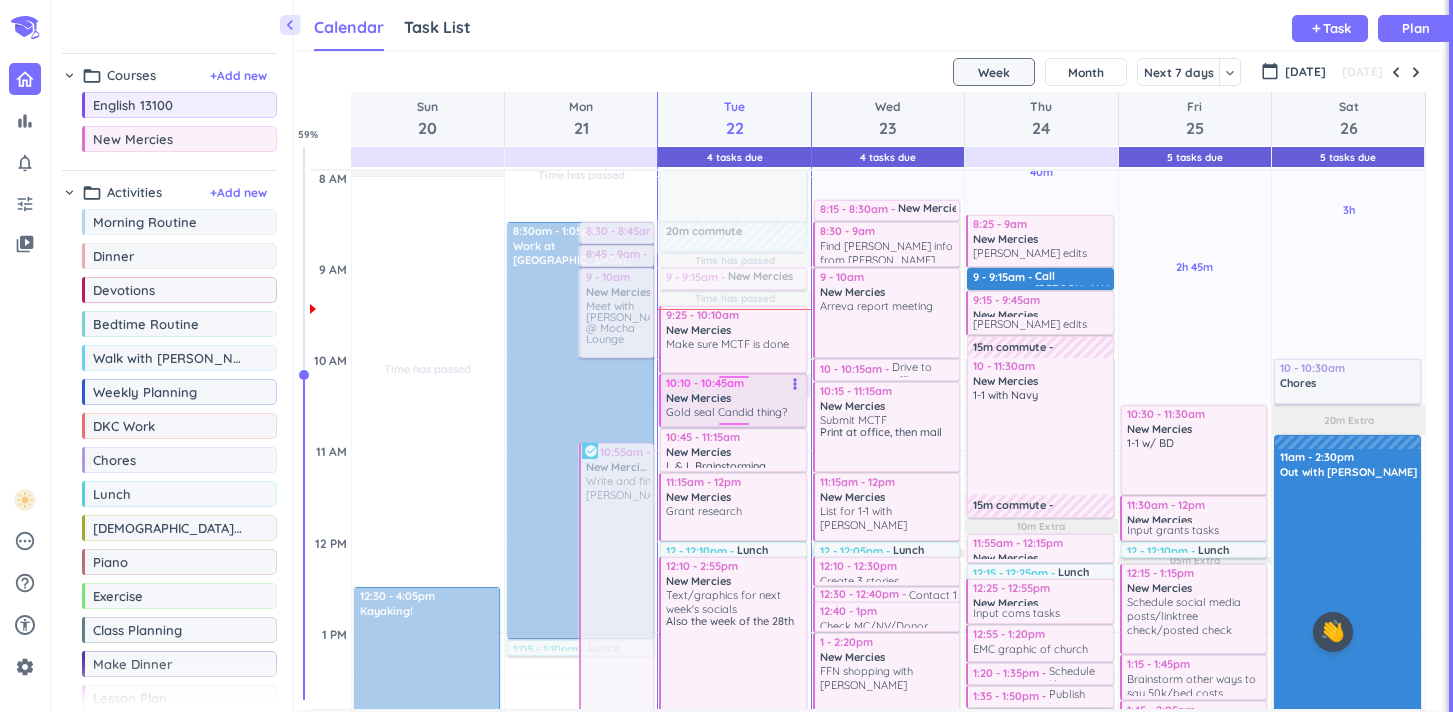 drag, startPoint x: 731, startPoint y: 399, endPoint x: 726, endPoint y: 380, distance: 19.646883 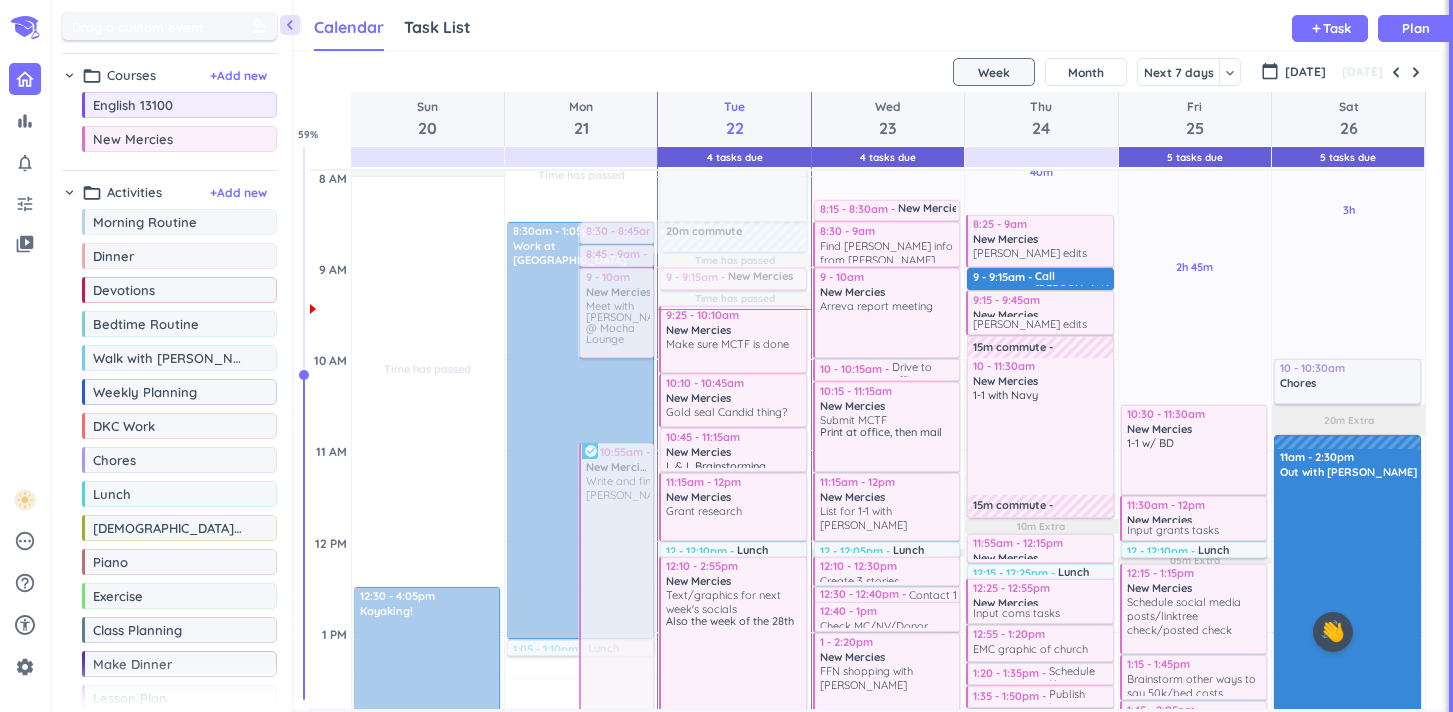 click at bounding box center [261, 26] 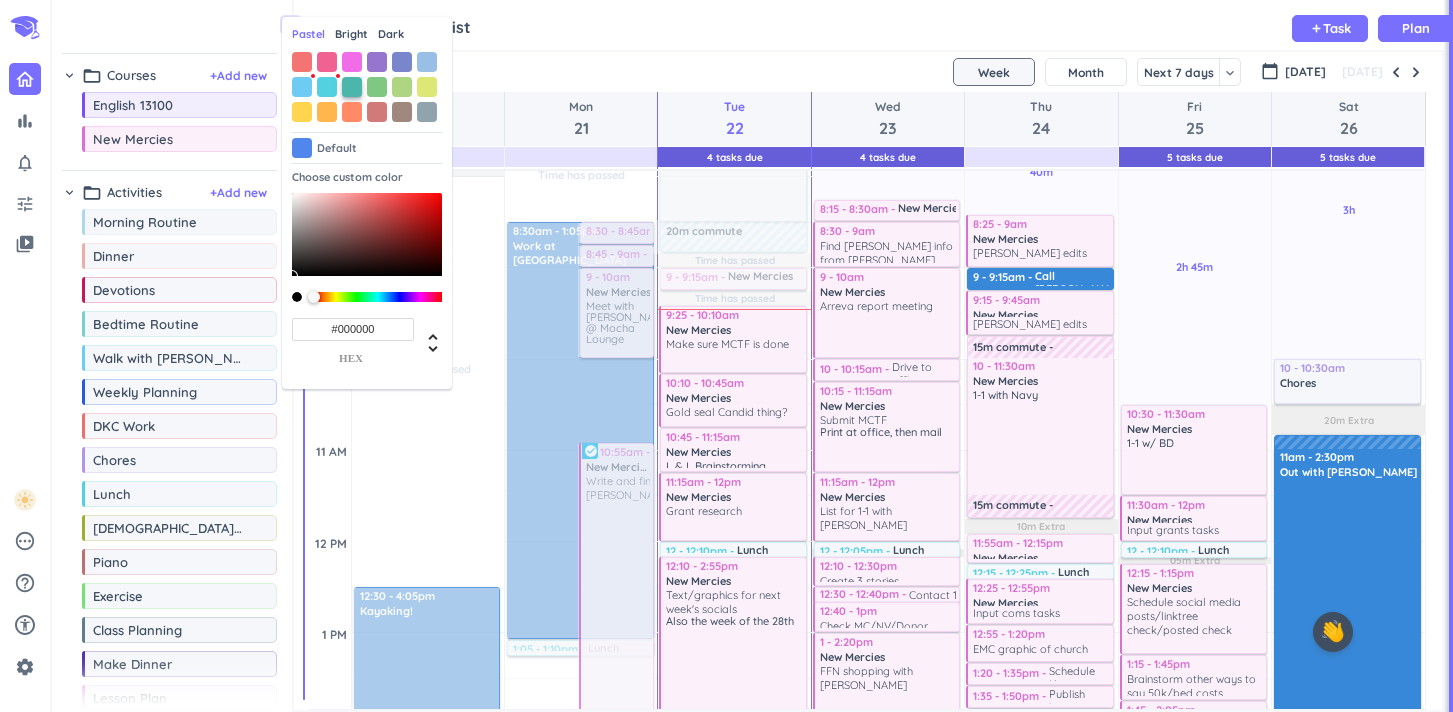 click at bounding box center (352, 87) 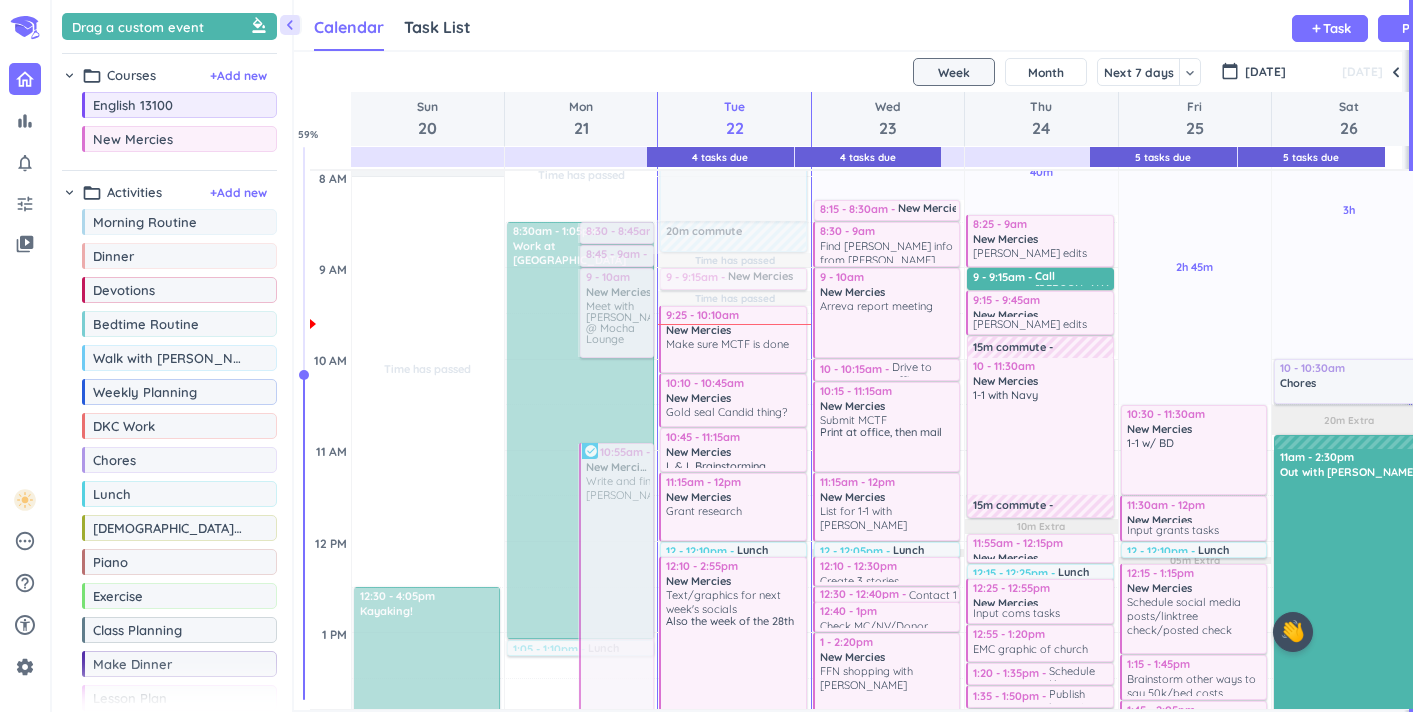 scroll, scrollTop: 50, scrollLeft: 1110, axis: both 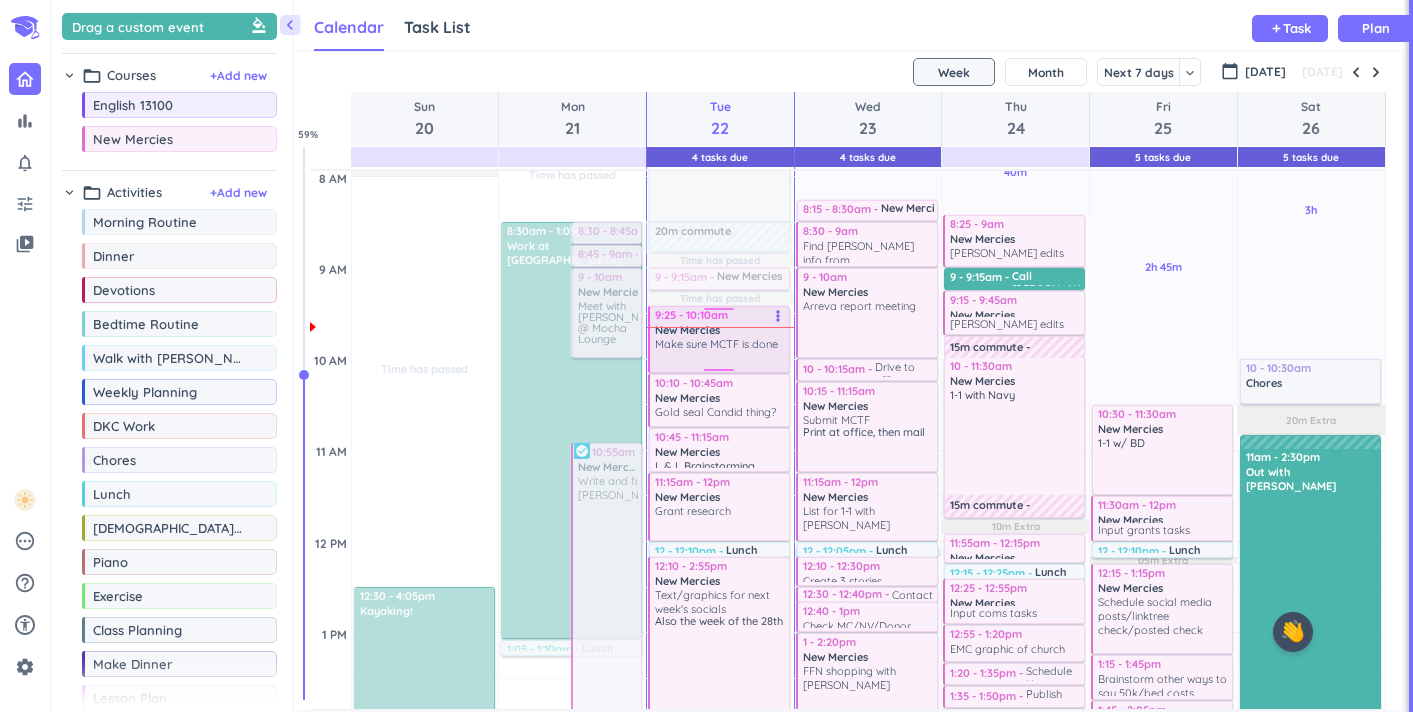 click at bounding box center (720, 360) 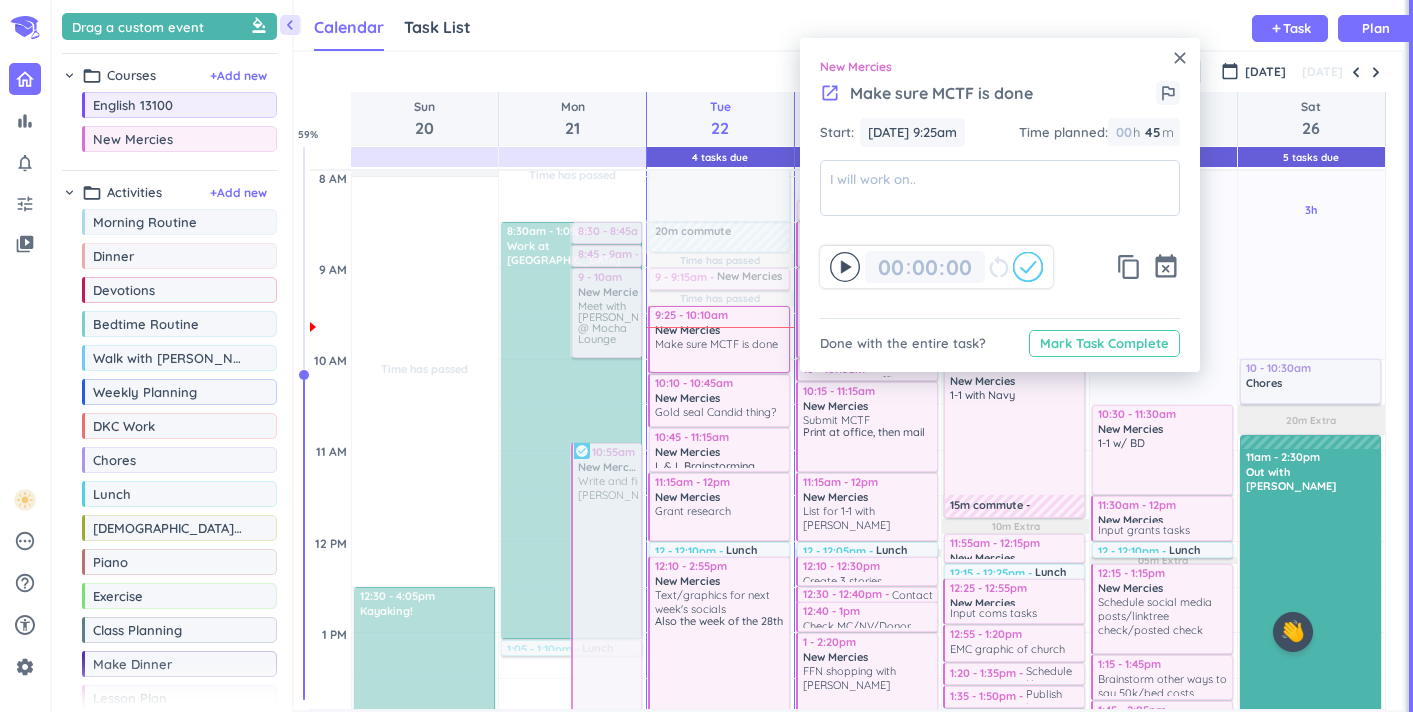 click on "Mark Task Complete" at bounding box center (1104, 343) 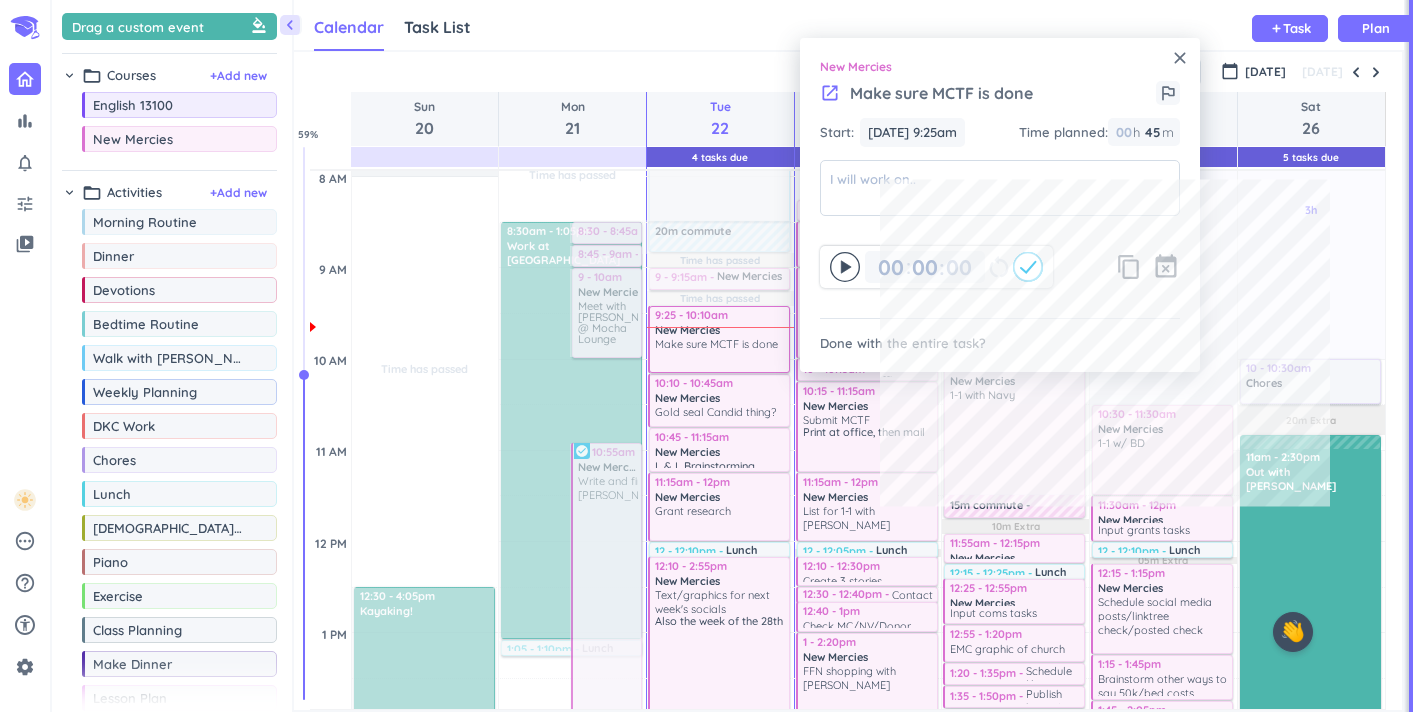 click on "close" at bounding box center [1180, 58] 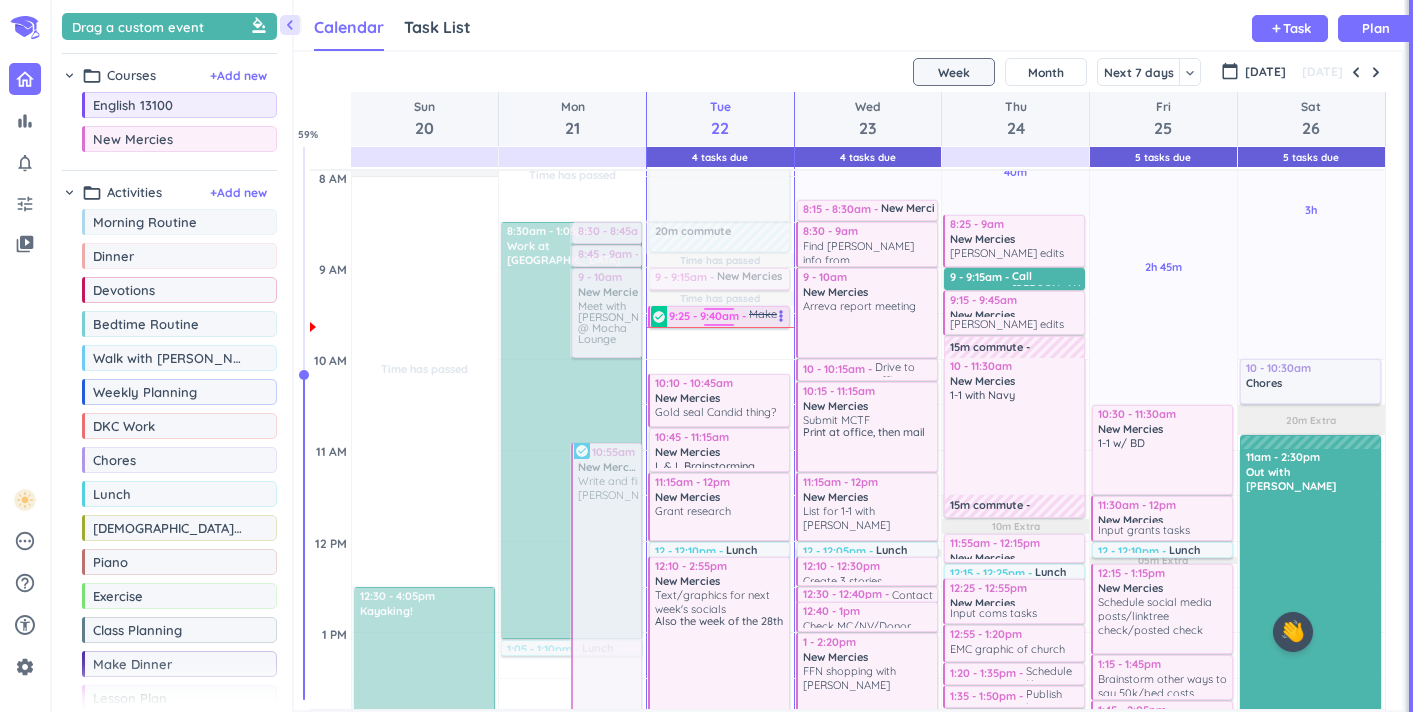 drag, startPoint x: 713, startPoint y: 373, endPoint x: 699, endPoint y: 326, distance: 49.0408 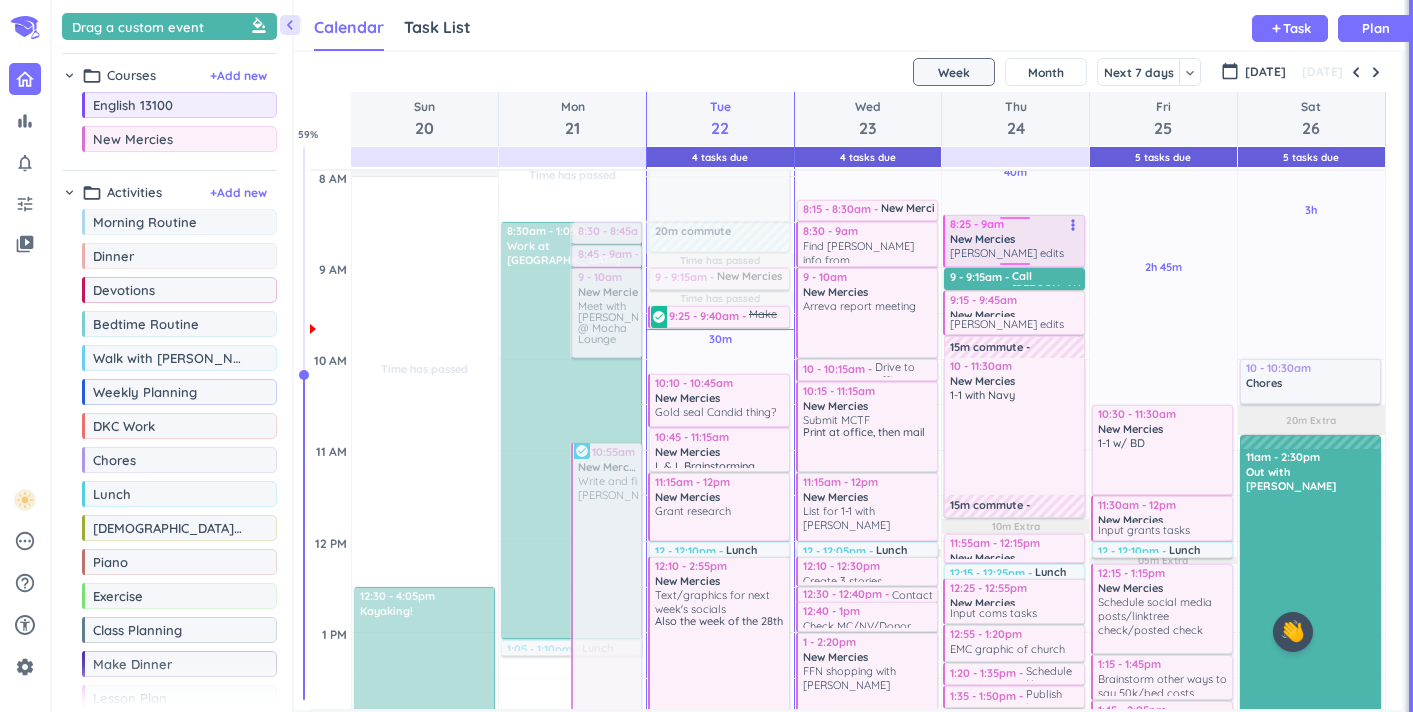 click on "more_vert" at bounding box center [1073, 225] 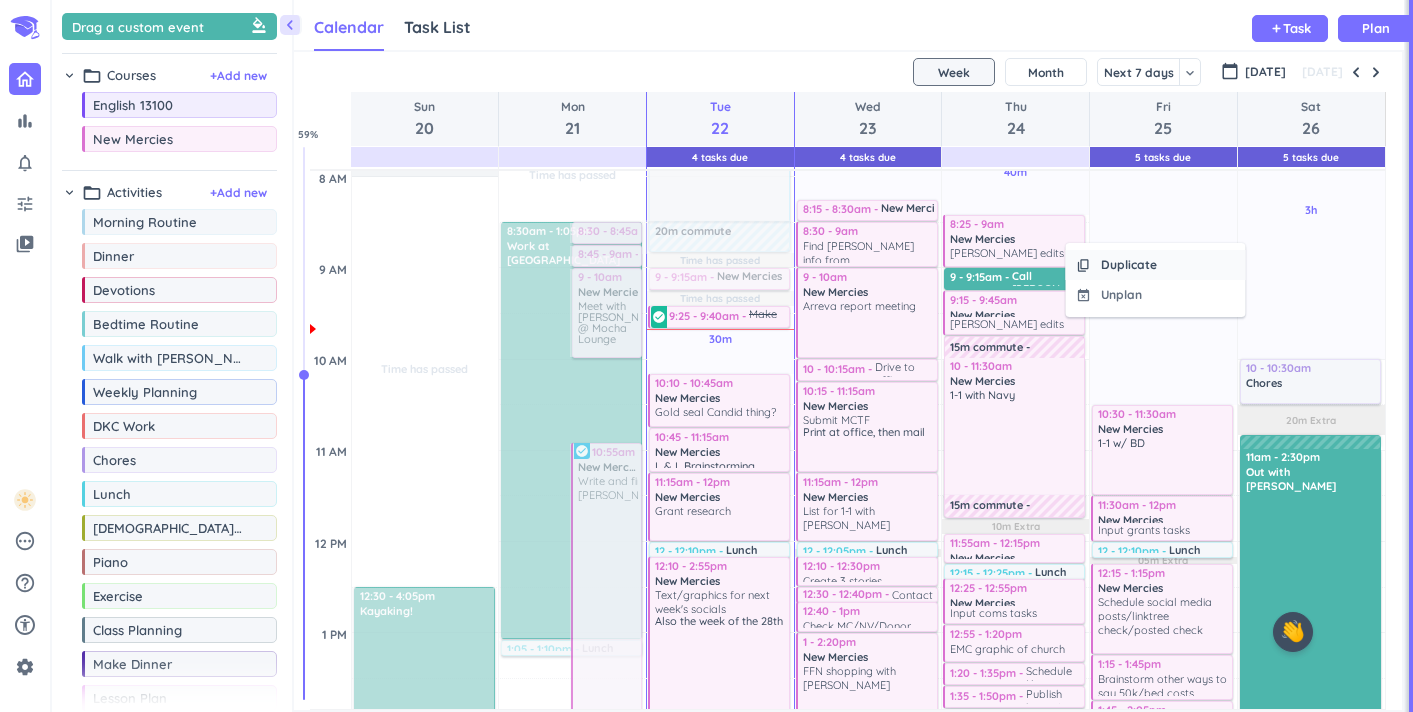 click on "Duplicate" at bounding box center (1129, 265) 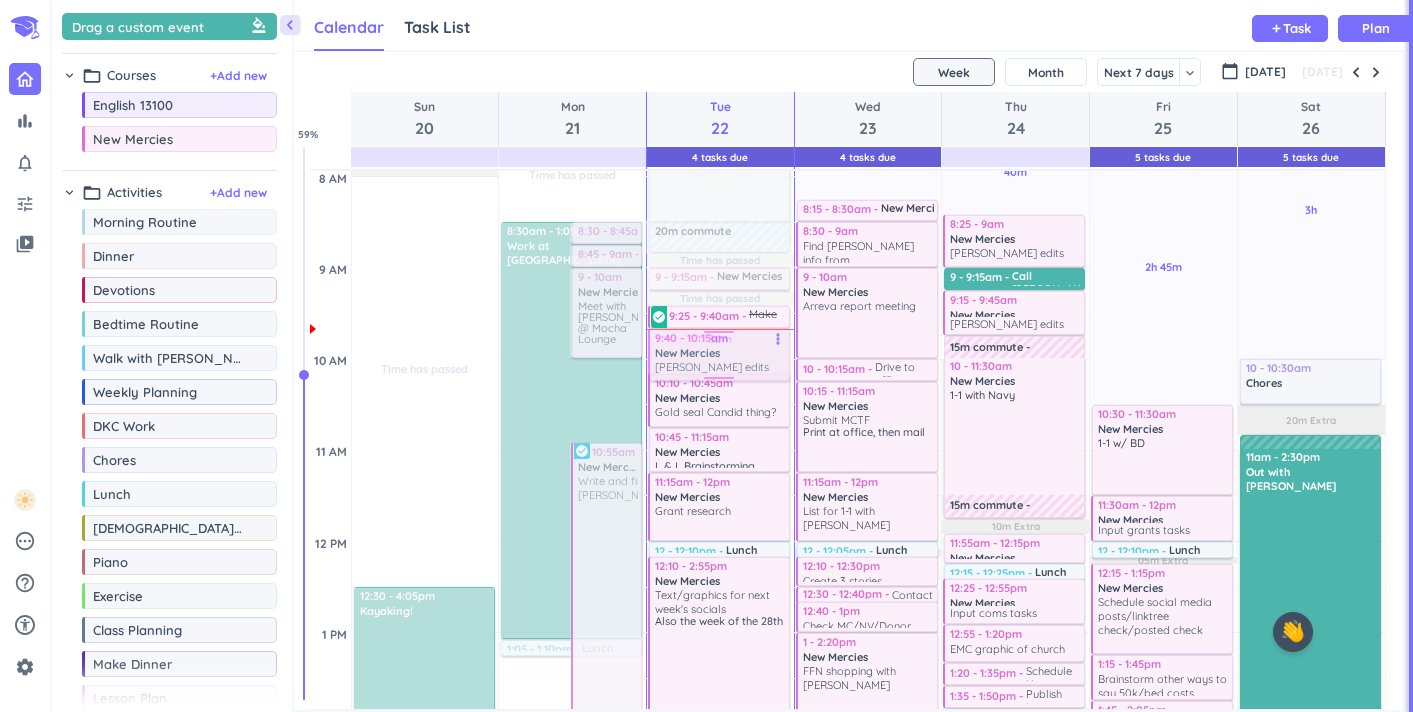drag, startPoint x: 1053, startPoint y: 244, endPoint x: 732, endPoint y: 356, distance: 339.97794 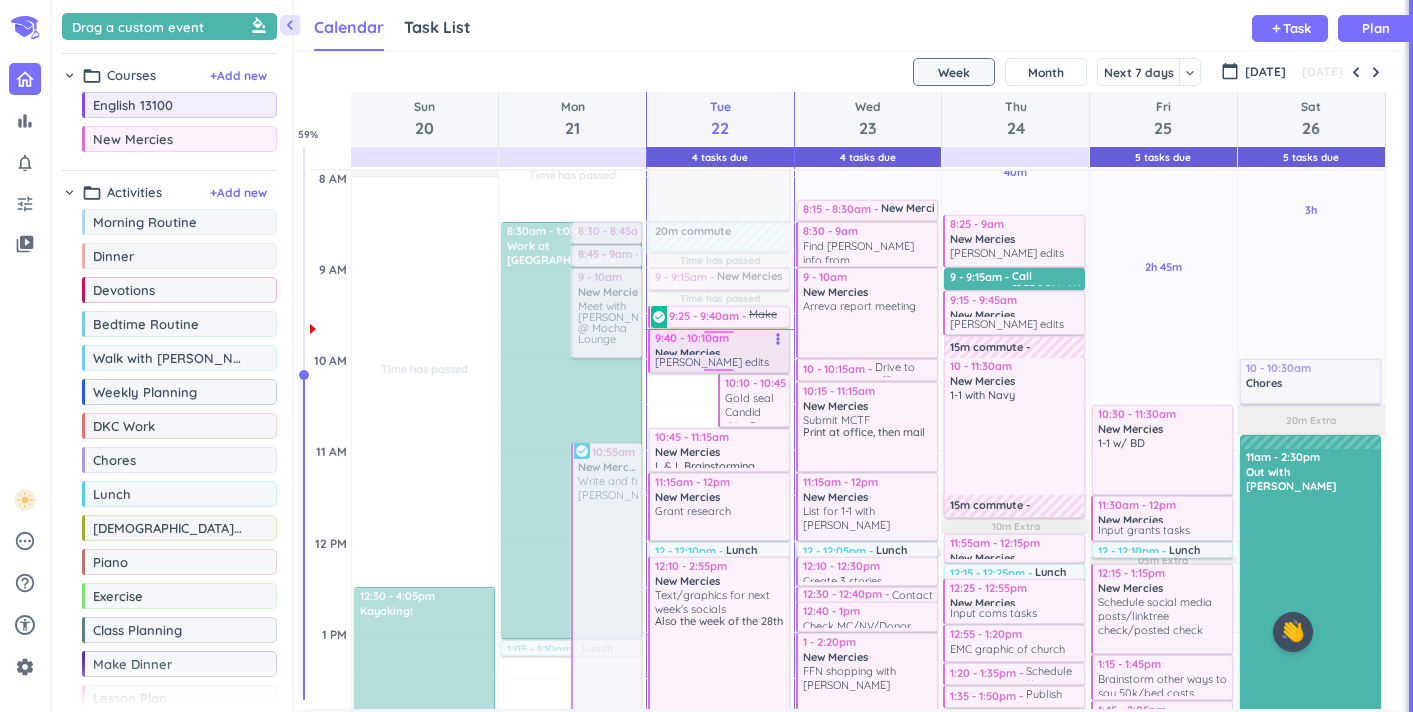 click on "1h 10m Past due Plan Time has passed Time has passed 20m Extra 10m Extra Adjust Awake Time Adjust Awake Time 7 - 7:30am Morning Routine delete_outline 9:40 - 10:15am New Mercies Foellinger edits  more_vert 10:10 - 10:45am New Mercies Gold seal Candid thing? more_vert 7:30 - 8:30am Walk with Mary delete_outline 20m commute 9 - 9:15am New Mercies delete_outline Emails 9:25 - 9:40am Make sure MCTF is done  more_vert check_circle   10:45 - 11:15am New Mercies delete_outline L & L Brainstorming 11:15am - 12pm New Mercies Grant research  more_vert 12 - 12:10pm Lunch delete_outline 12:10 - 2:55pm New Mercies Text/graphics for next week's socials Also the week of the 28th more_vert 2:55 - 3:20pm Kroger email to NS to review  more_vert 3:20 - 3:30pm Get back with other person @ Arreva  more_vert 3:30 - 4:20pm New Mercies Social calendar  more_vert 4:20 - 4:35pm Update/Copy WW more_vert 4:35 - 4:45pm Tag any WW new volunteers in CC more_vert 4:45 - 5pm Edit/Schedule WW more_vert 5 - 5:15pm more_vert 5:35 - 6:20pm" at bounding box center (720, 906) 